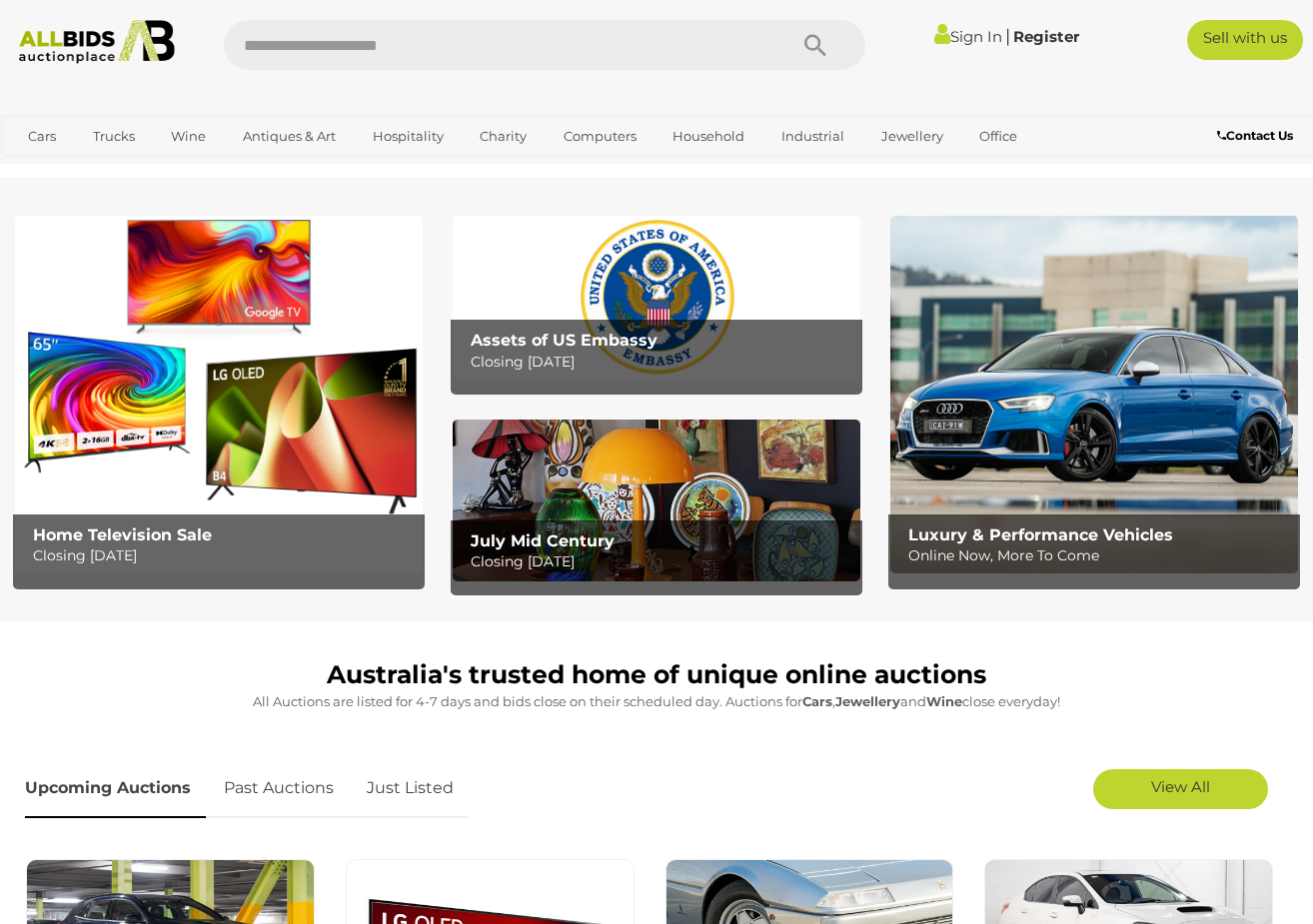 scroll, scrollTop: 0, scrollLeft: 0, axis: both 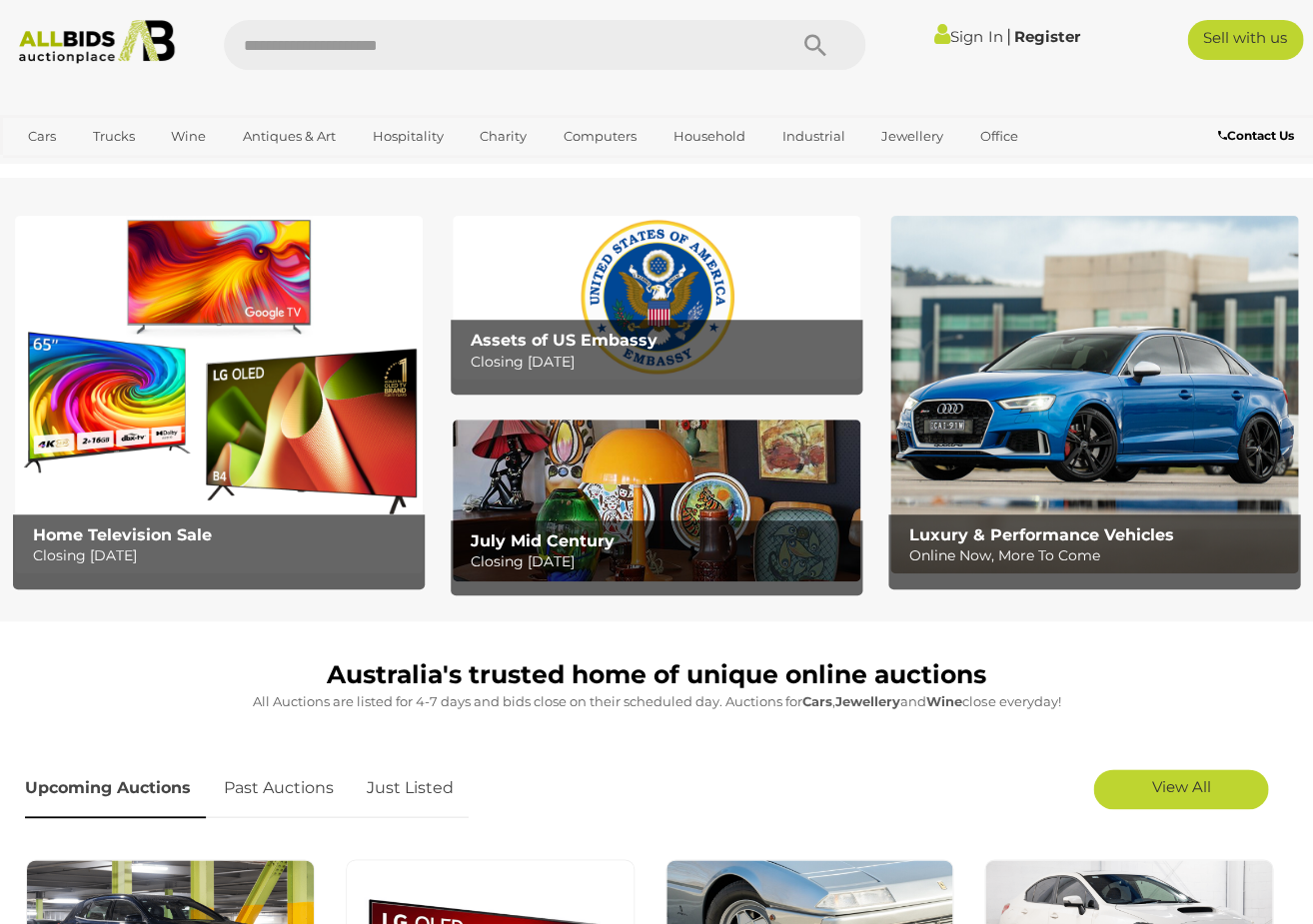 click on "Closing Wednesday 16th July" at bounding box center [661, 362] 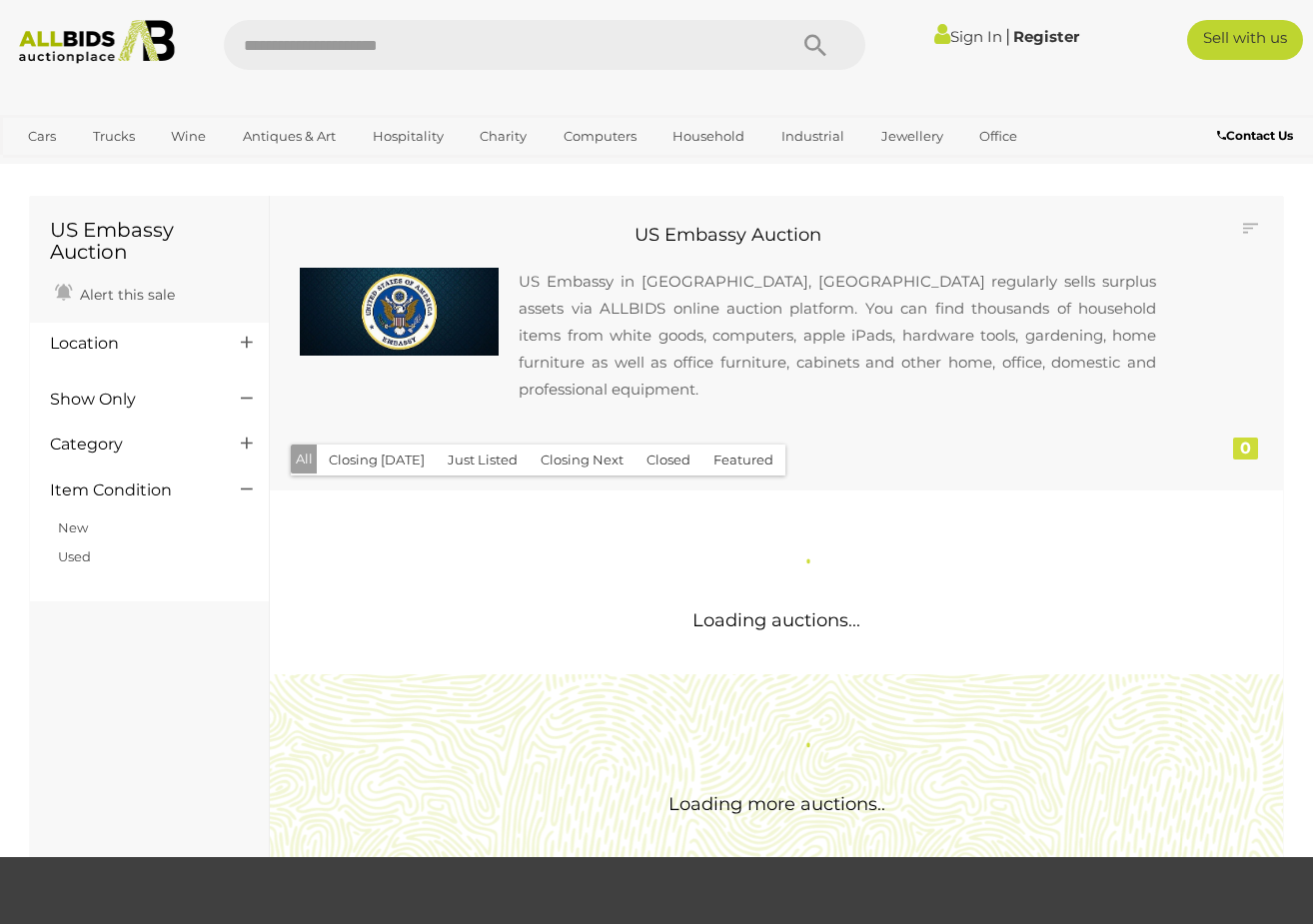 scroll, scrollTop: 0, scrollLeft: 0, axis: both 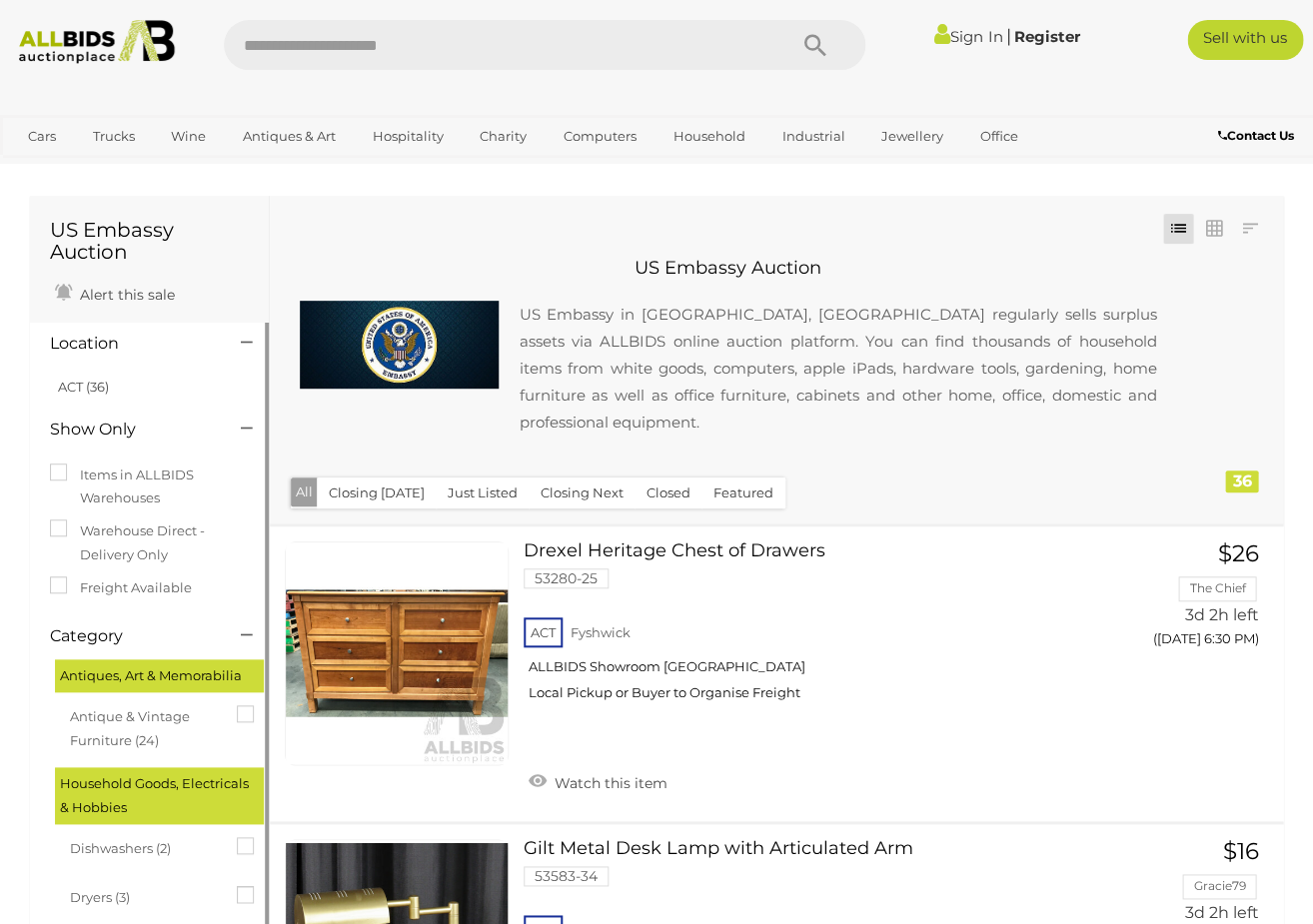 click on "Household Goods, Electricals & Hobbies" at bounding box center [159, 795] 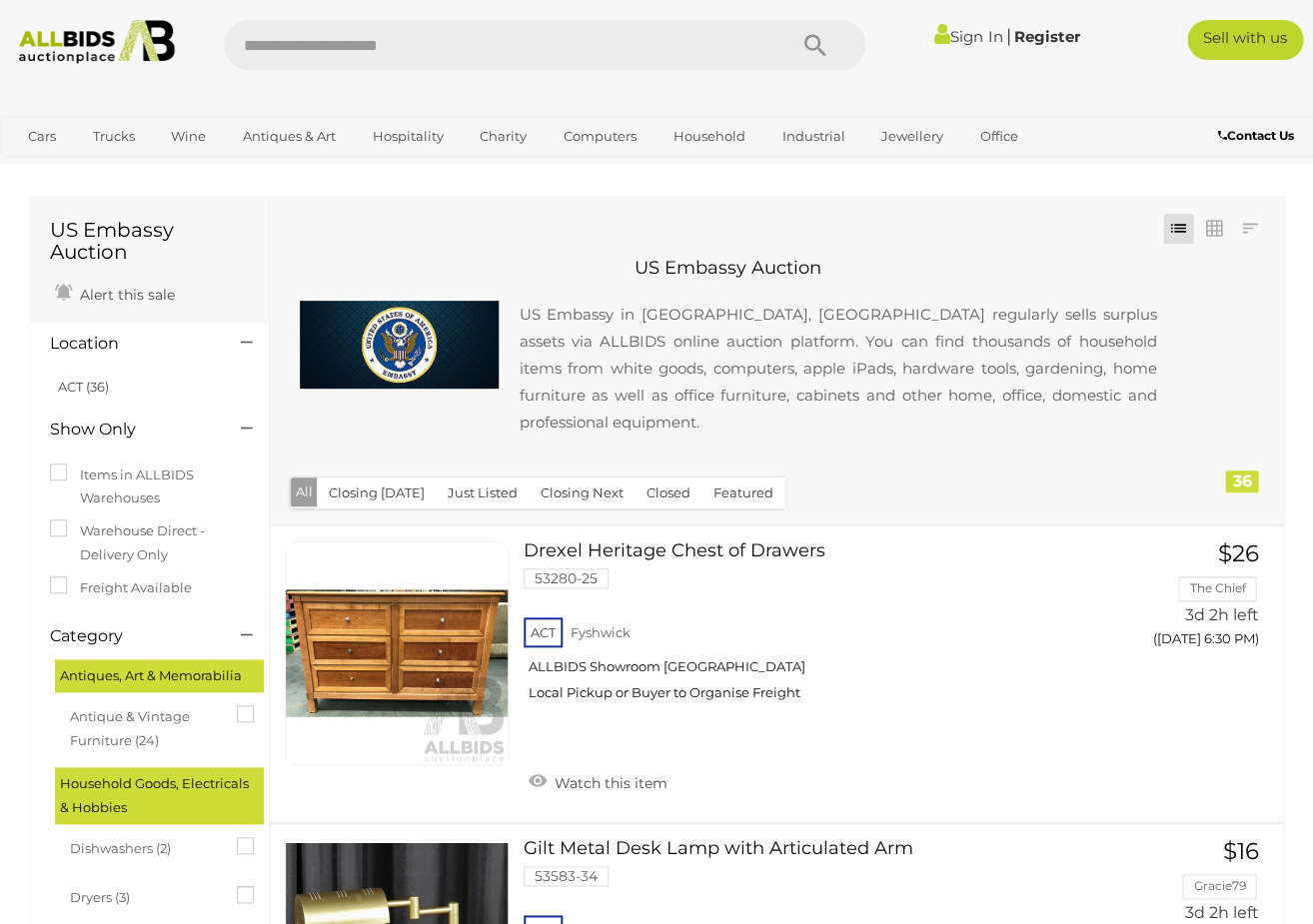 click at bounding box center (495, 45) 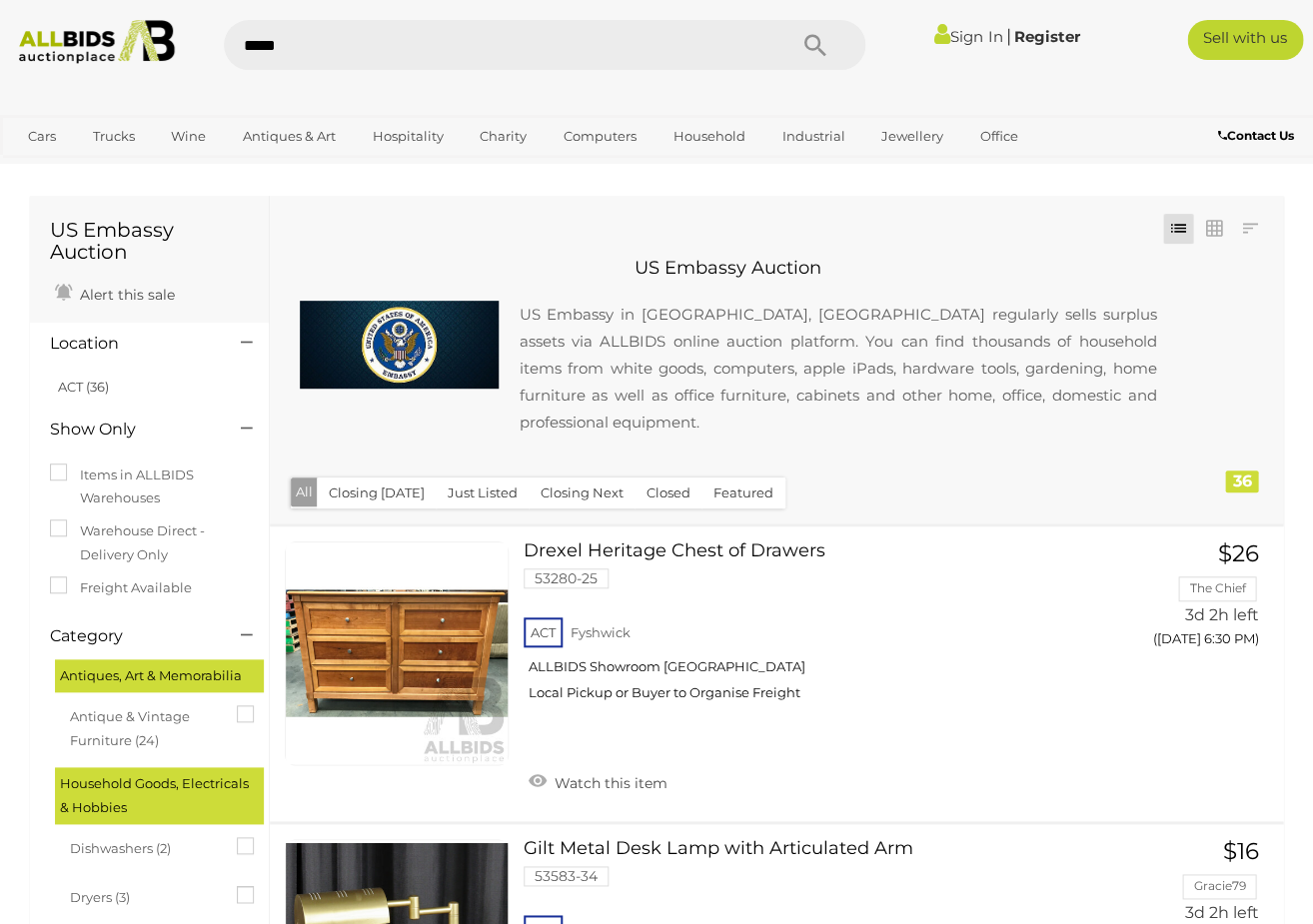 type on "******" 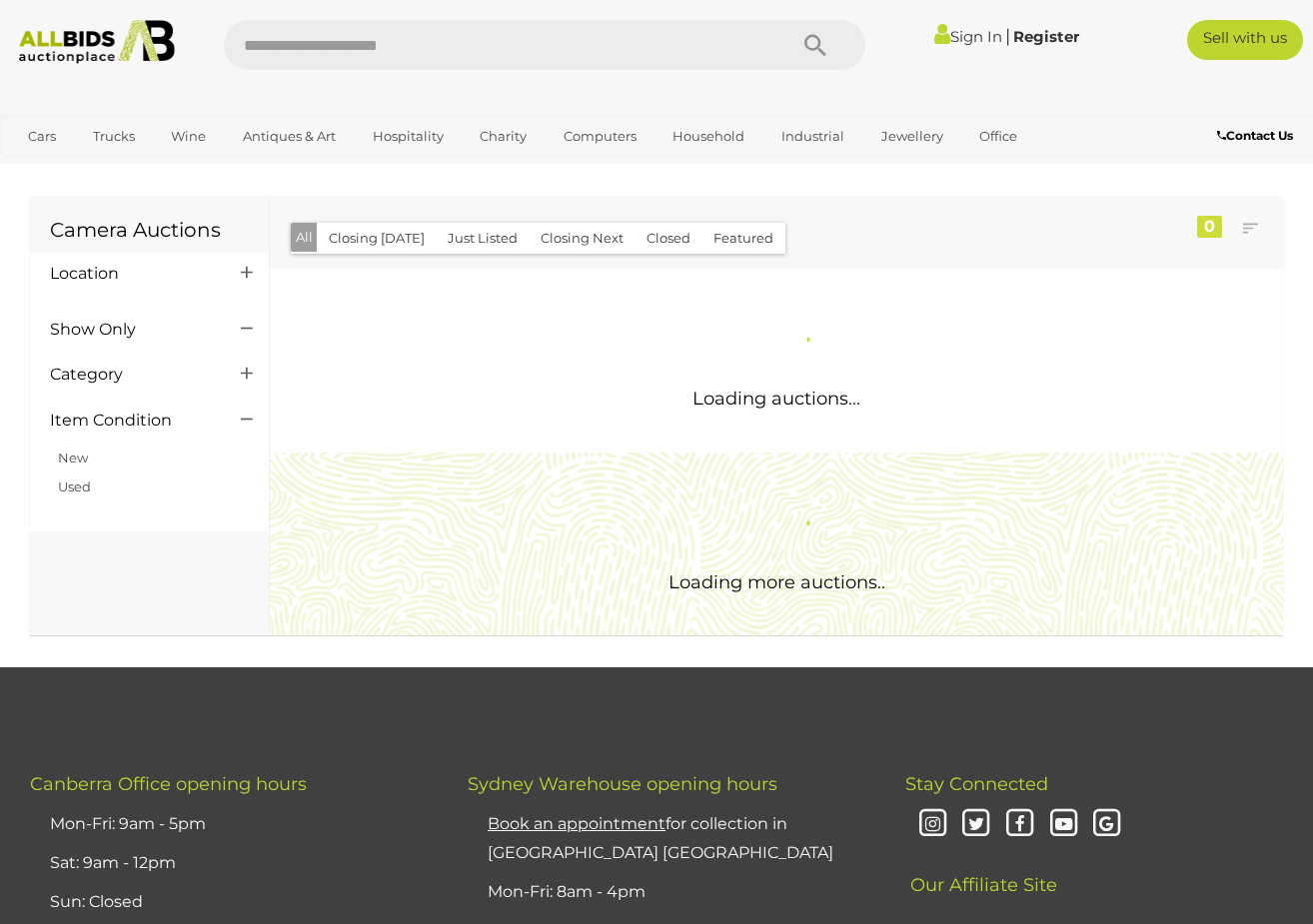 scroll, scrollTop: 0, scrollLeft: 0, axis: both 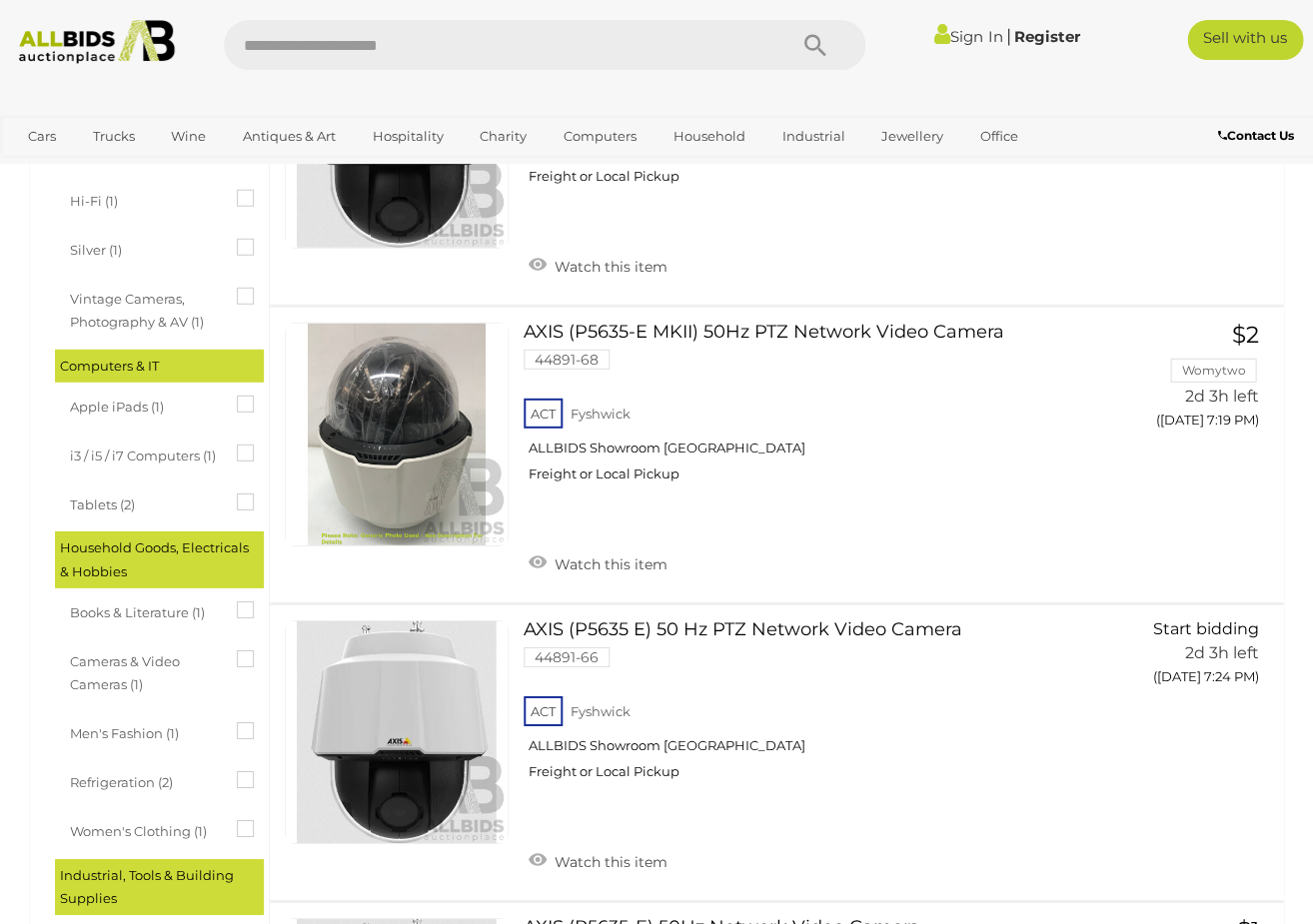 click on "Hi-Fi (1)" at bounding box center [145, 199] 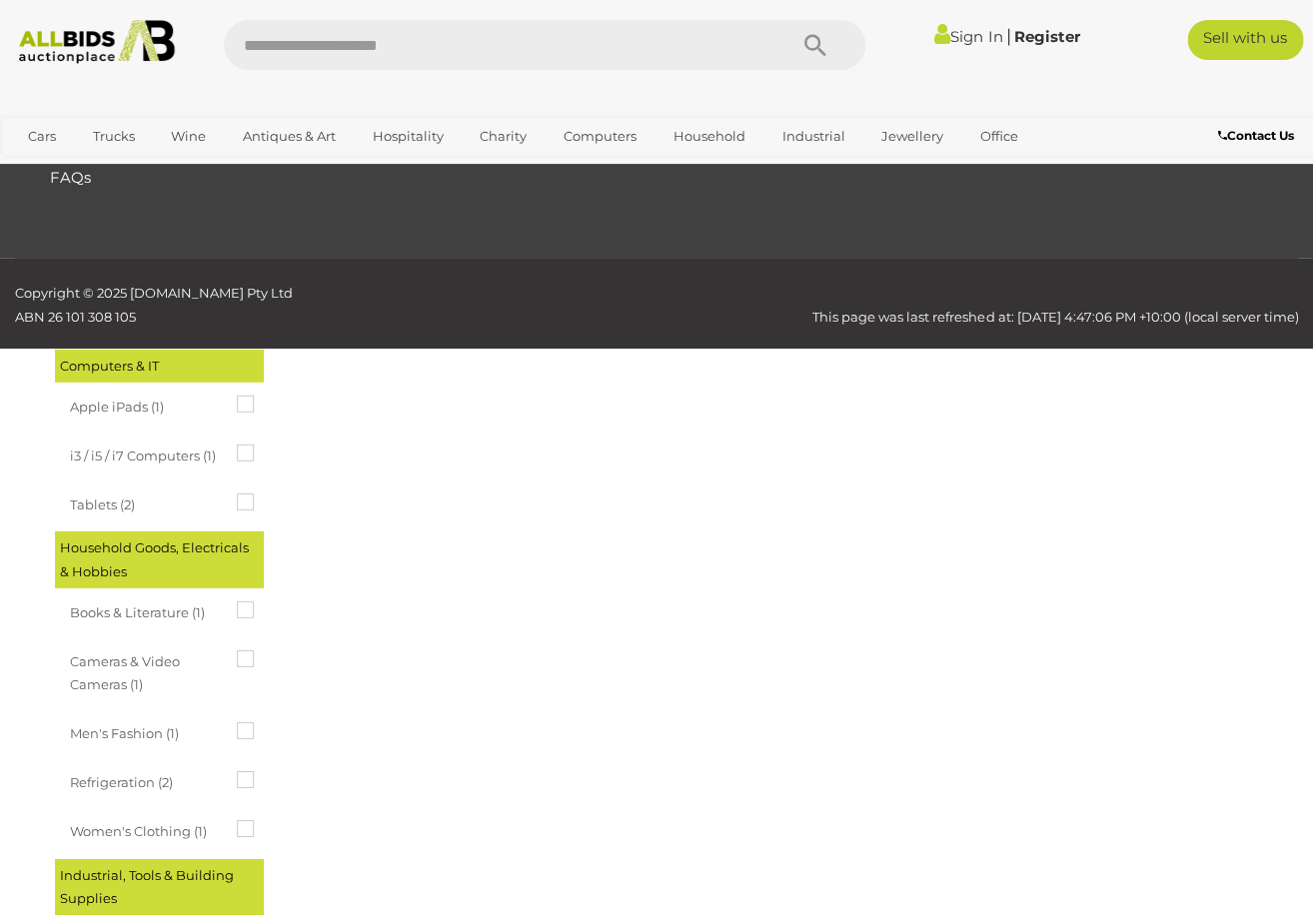 scroll, scrollTop: 0, scrollLeft: 0, axis: both 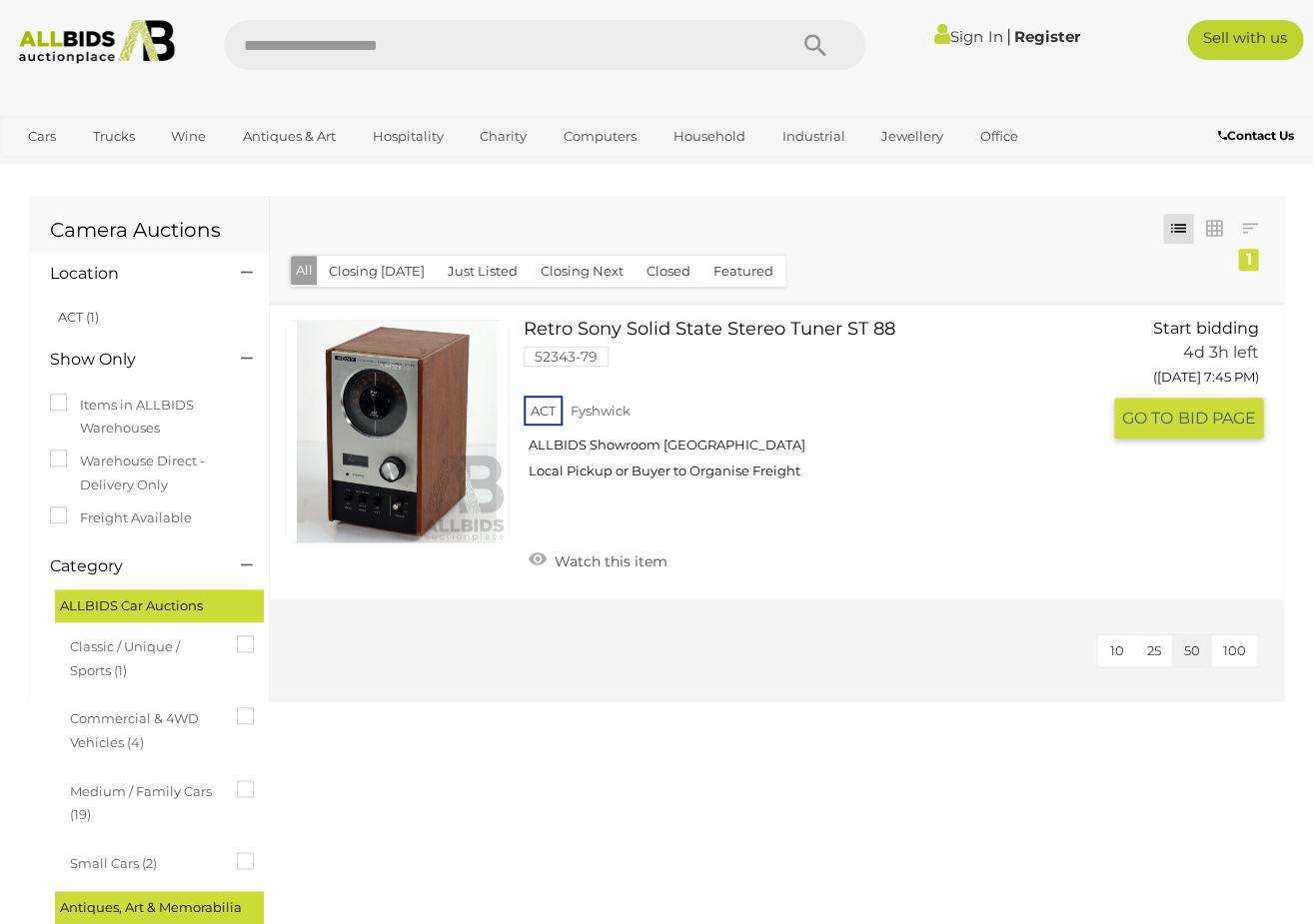 click at bounding box center (397, 432) 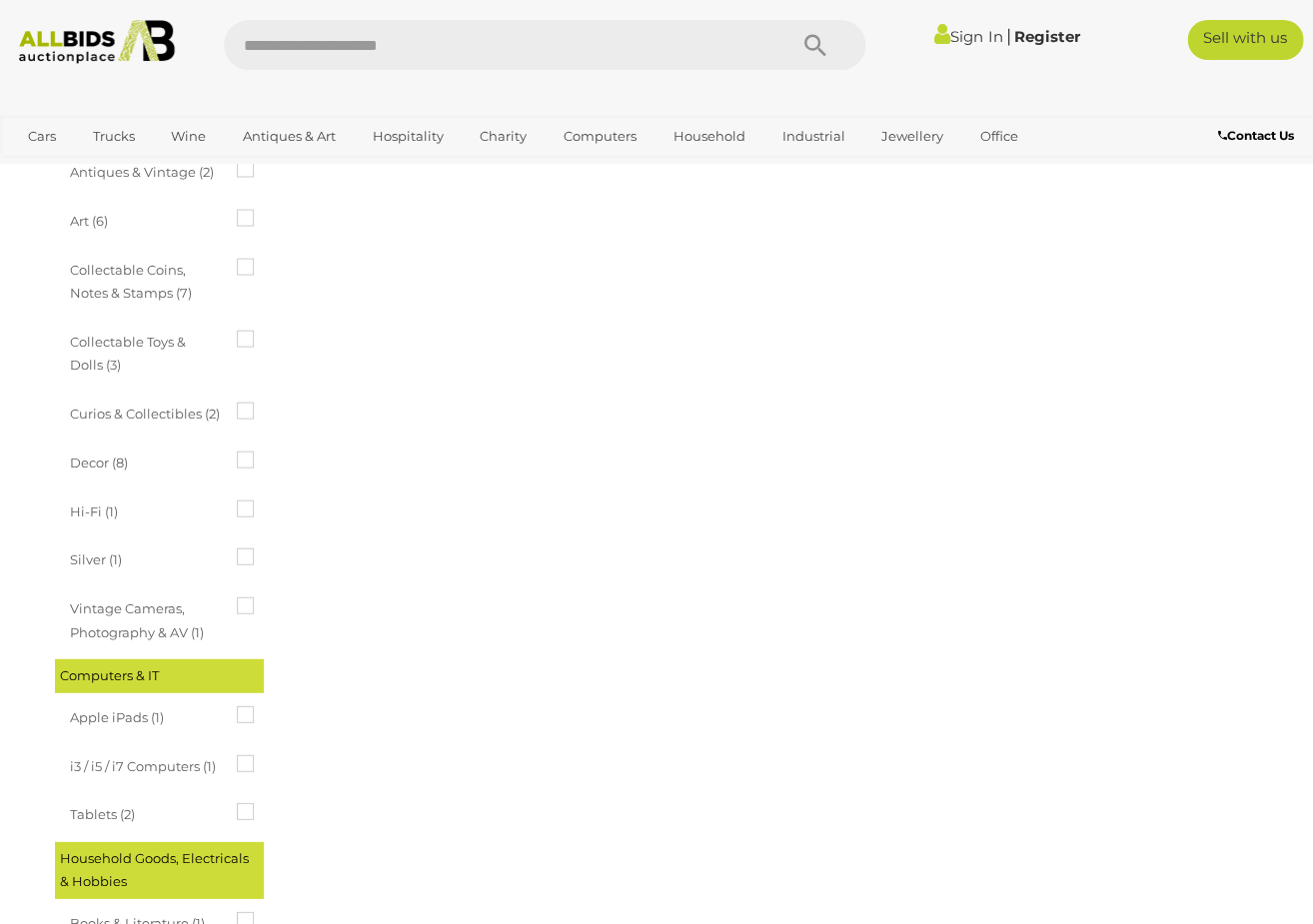 scroll, scrollTop: 857, scrollLeft: 0, axis: vertical 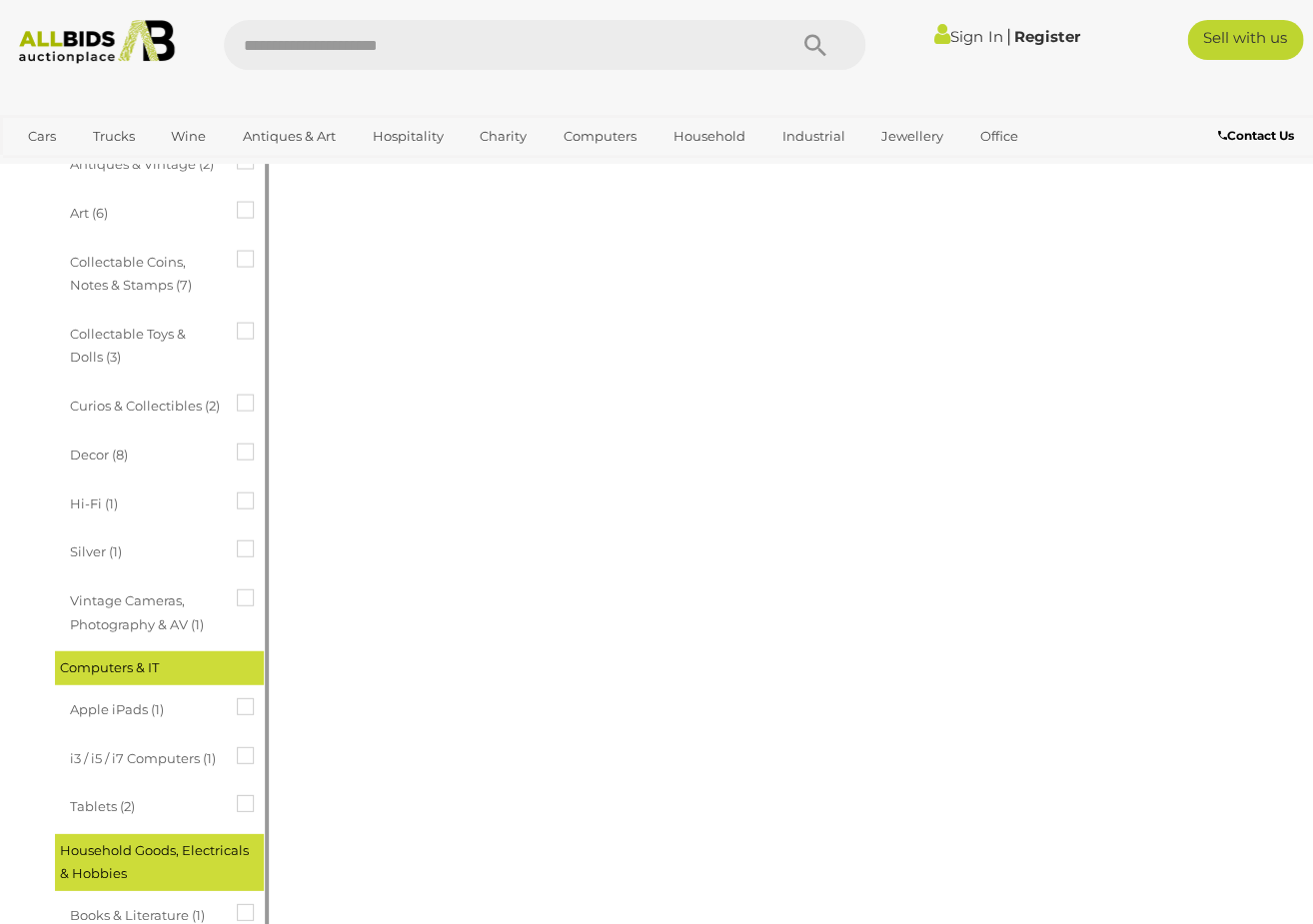 click on "Vintage Cameras, Photography & AV (1)" at bounding box center (145, 609) 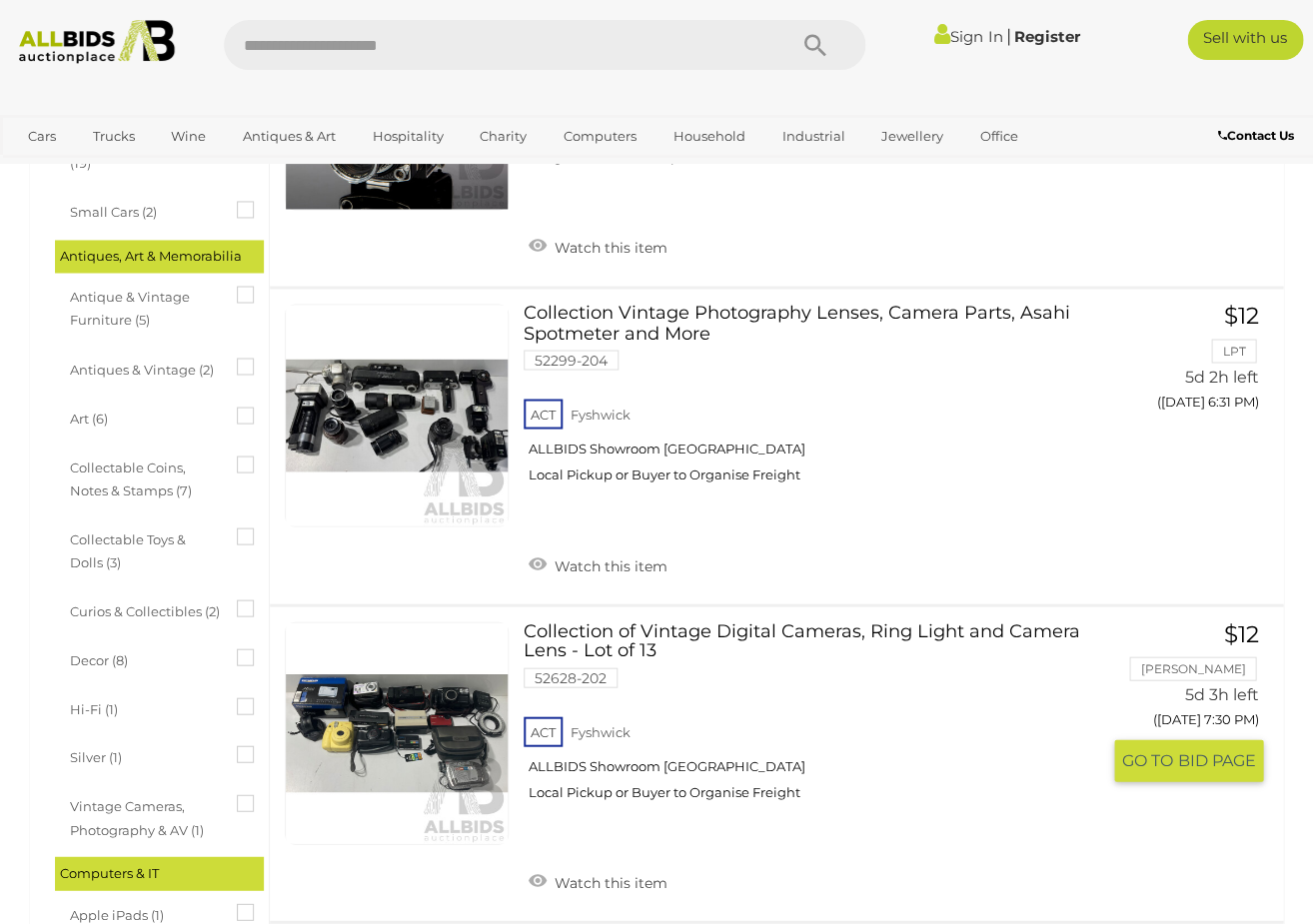scroll, scrollTop: 638, scrollLeft: 0, axis: vertical 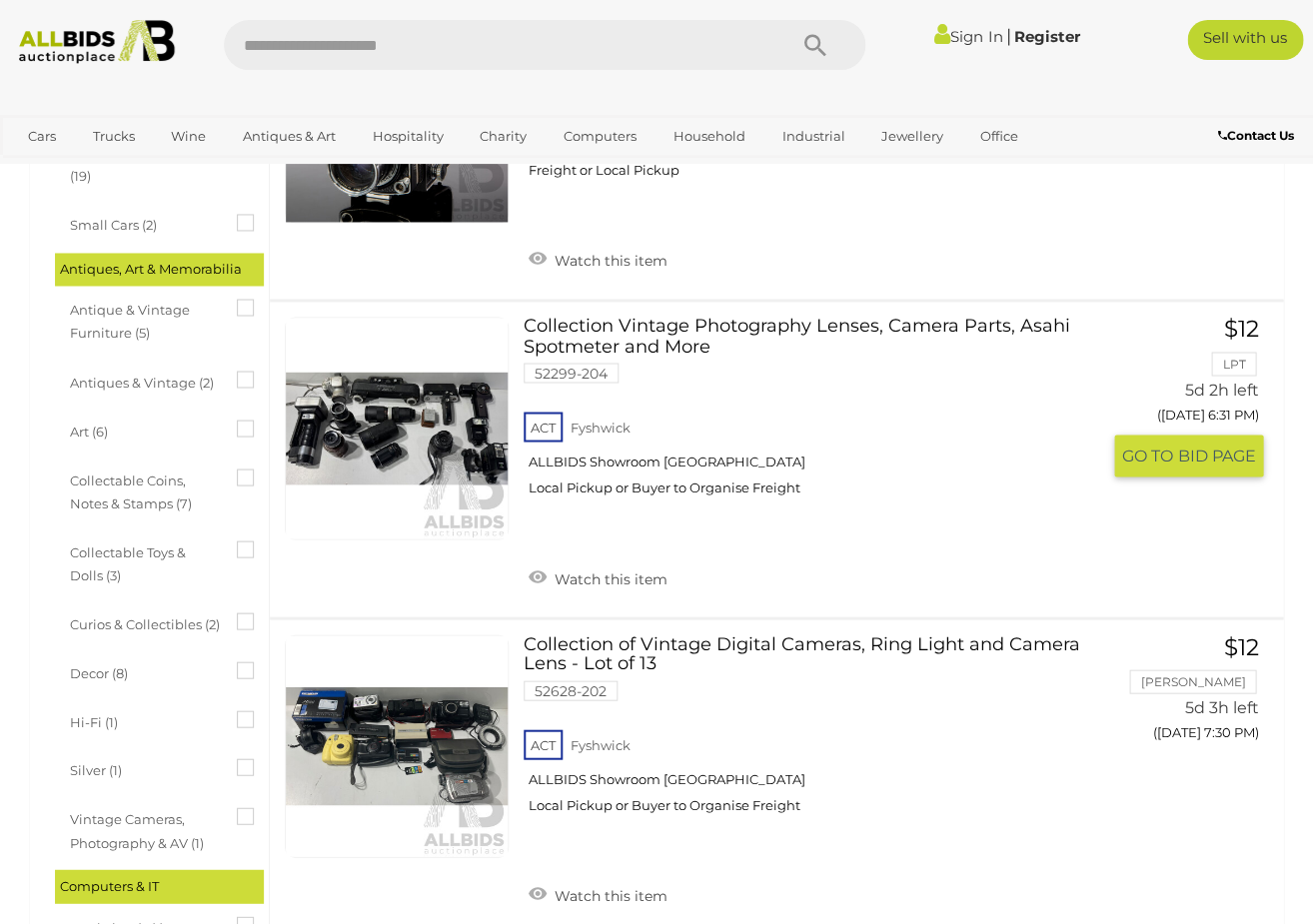 click on "Collection Vintage Photography Lenses, Camera Parts, Asahi Spotmeter and More
52299-204
ACT" at bounding box center [819, 414] 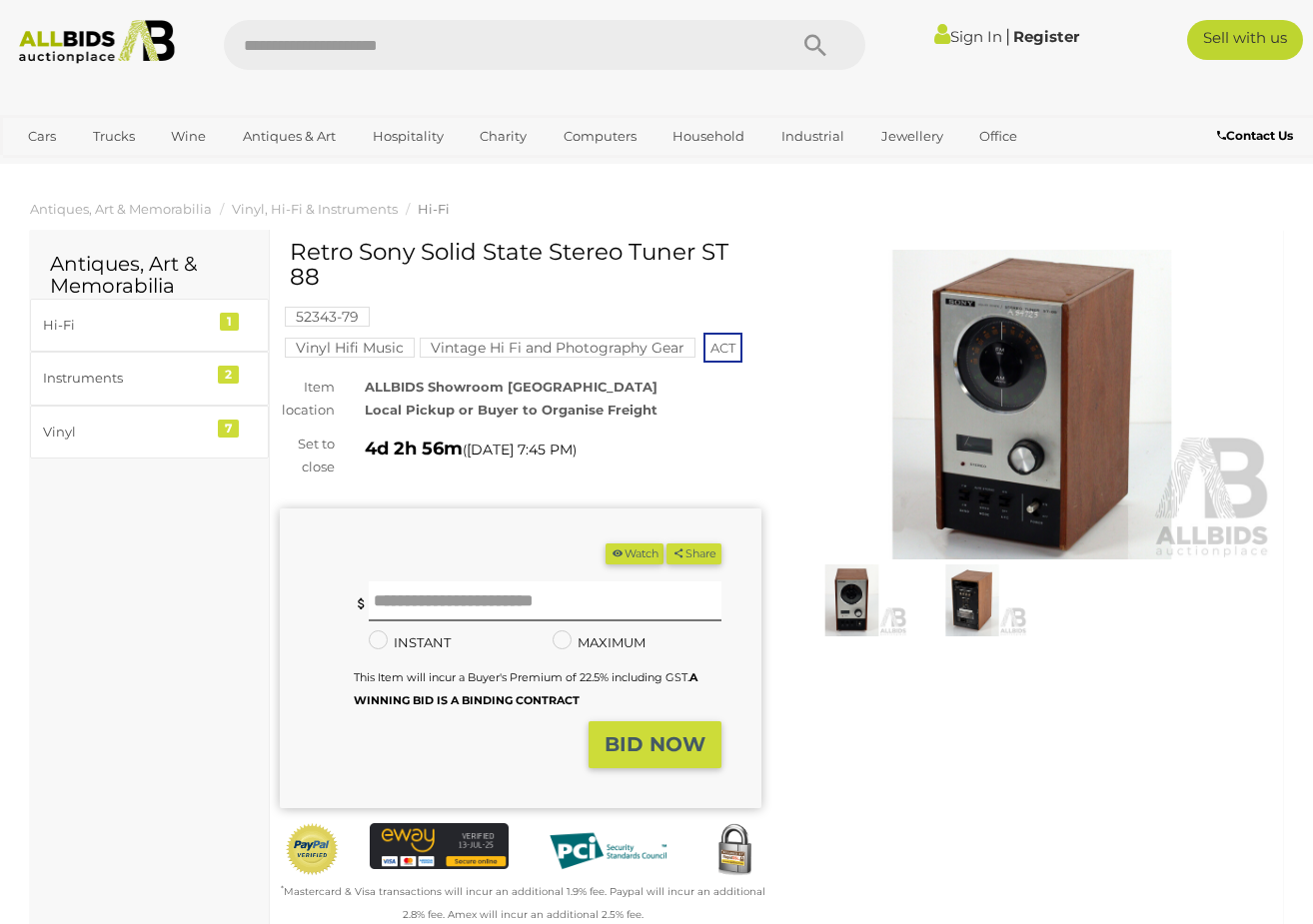 scroll, scrollTop: 0, scrollLeft: 0, axis: both 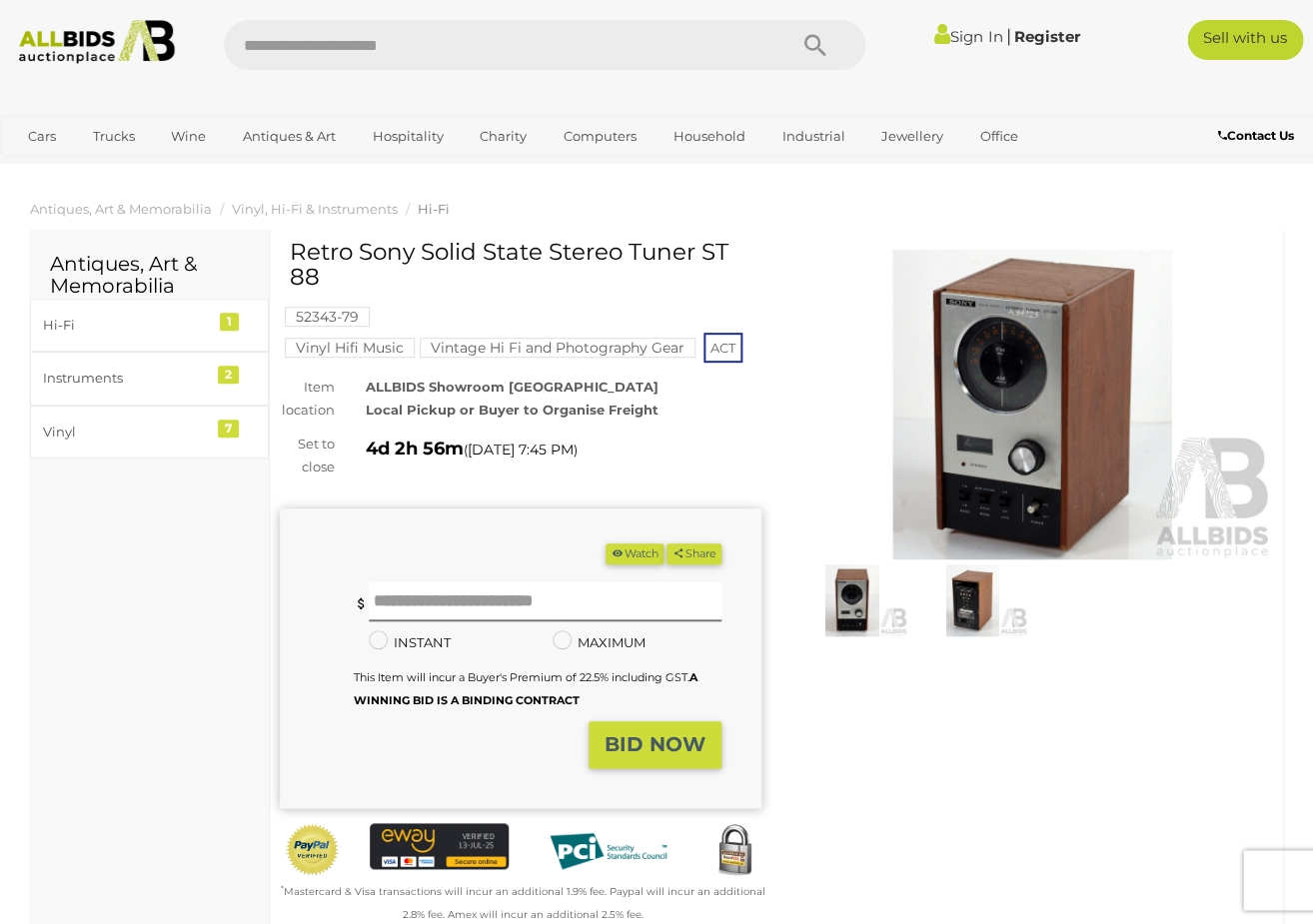click at bounding box center (1032, 405) 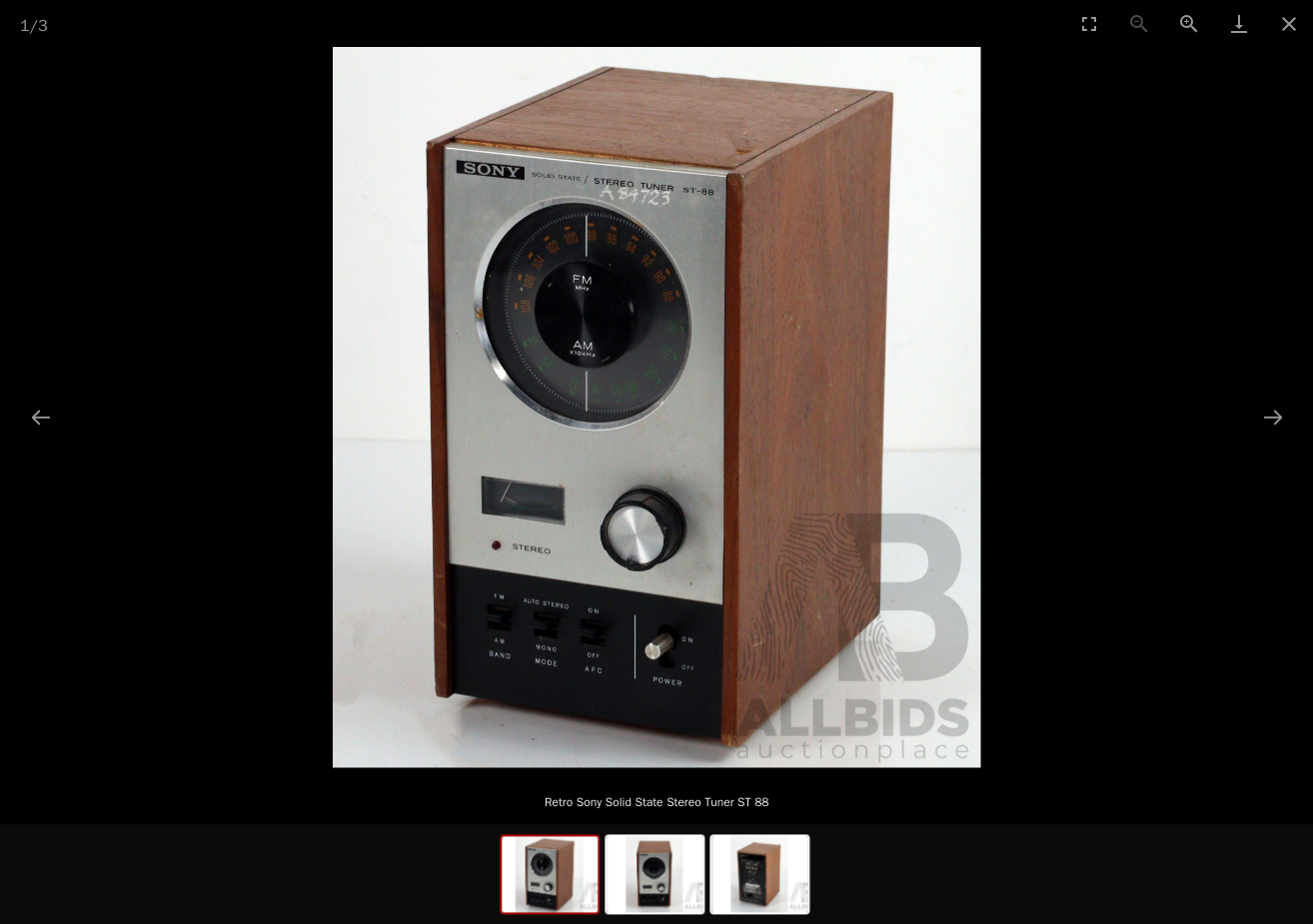 click at bounding box center (656, 407) 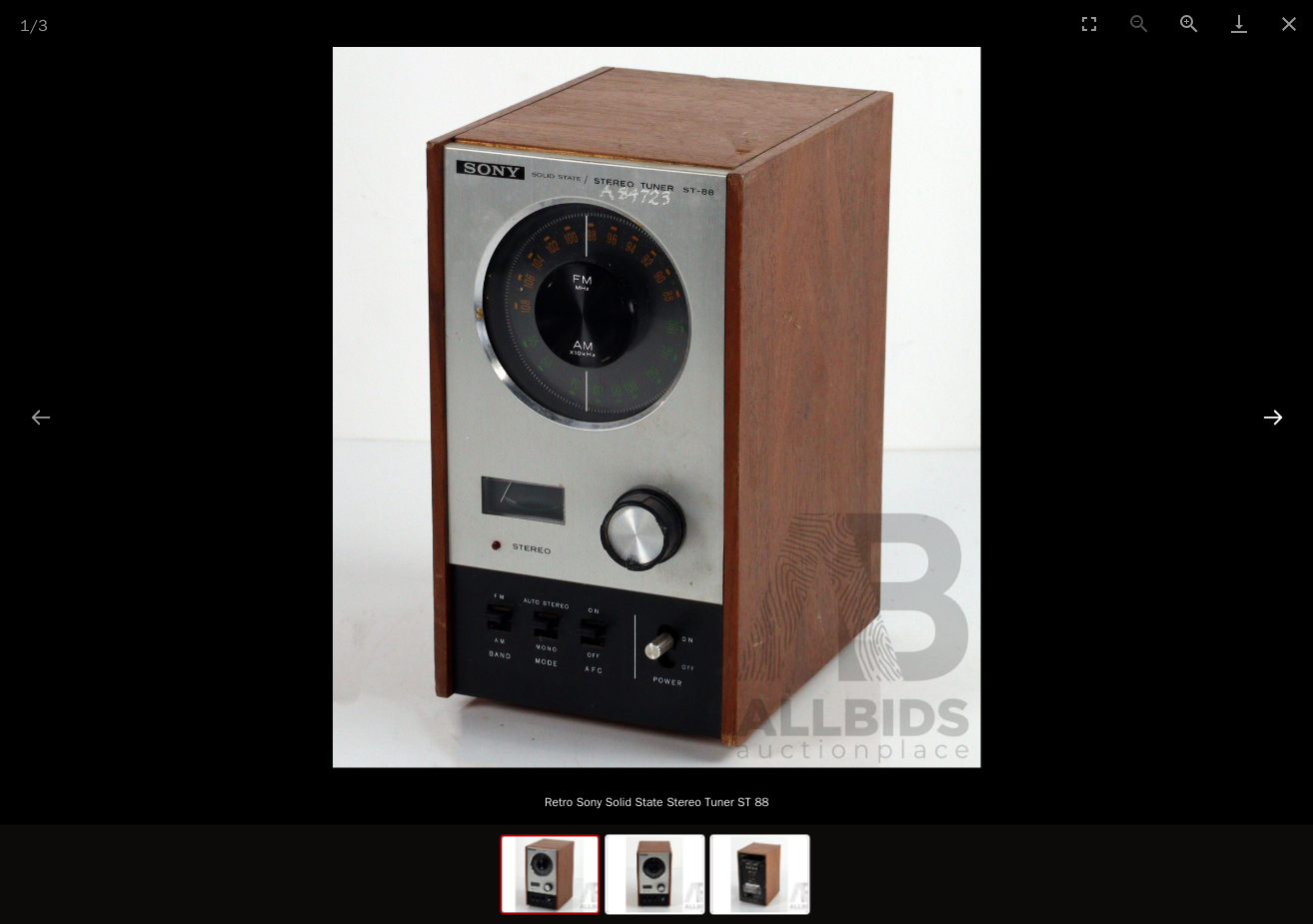 click at bounding box center (1272, 417) 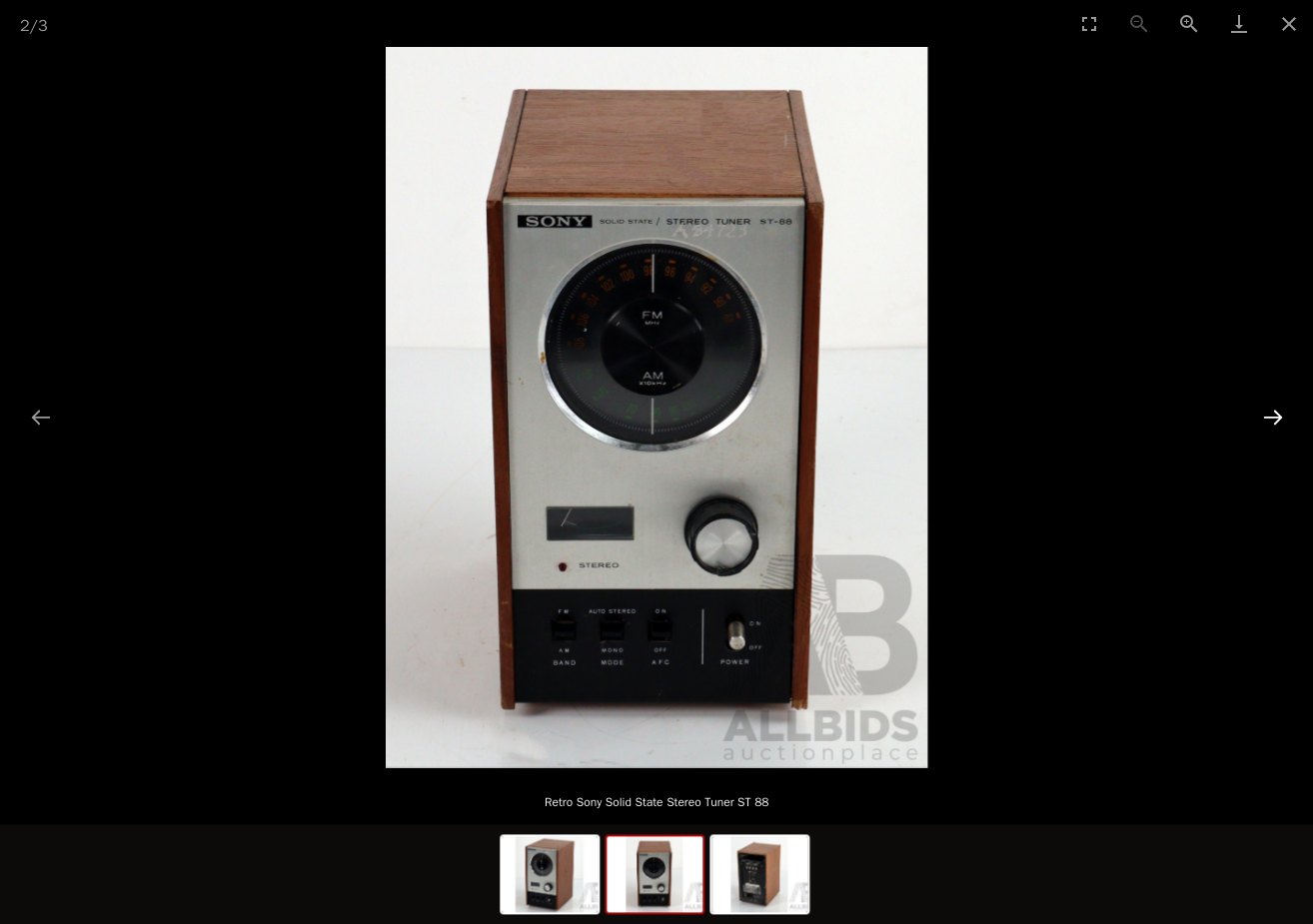 click at bounding box center (1272, 417) 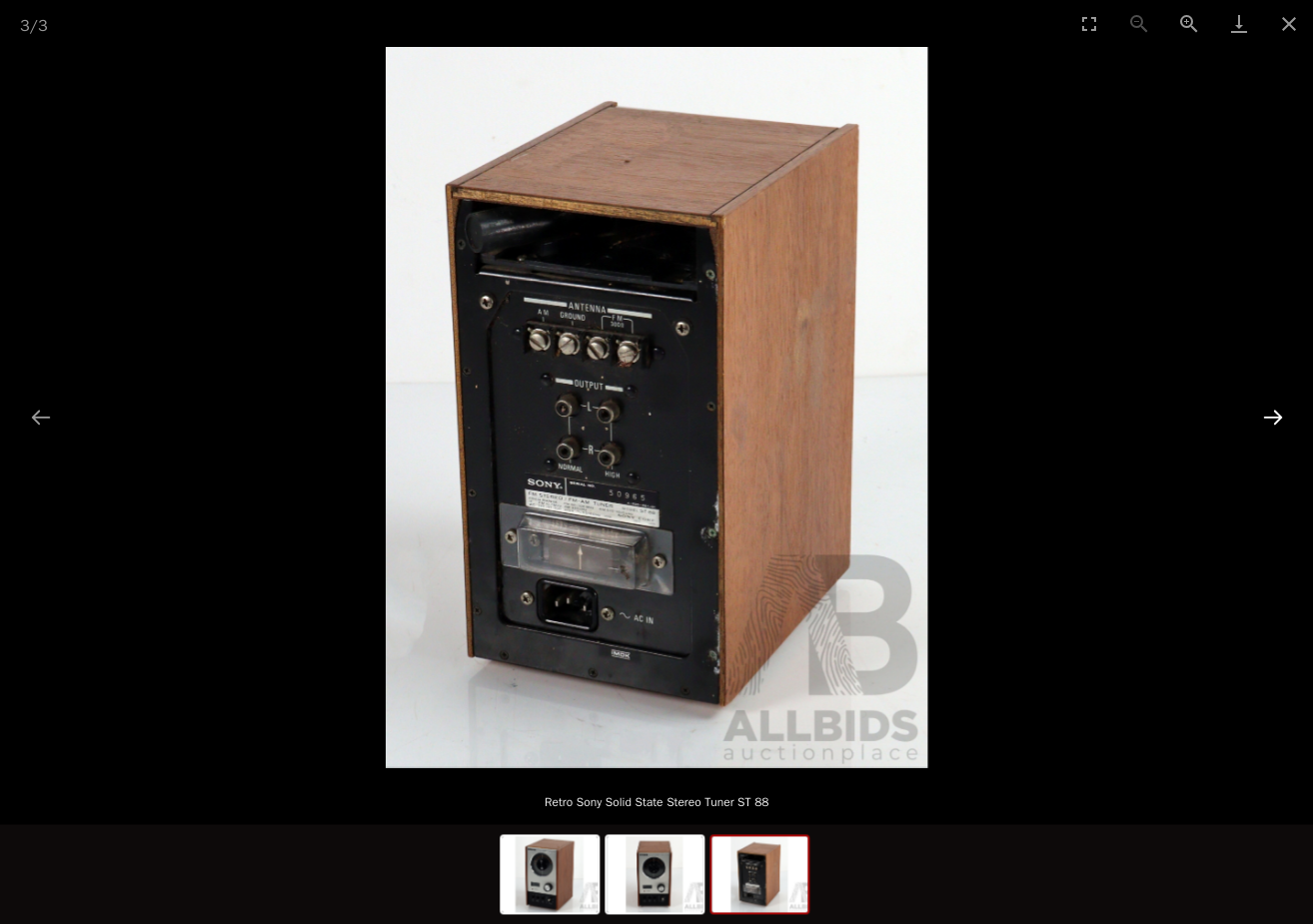 click at bounding box center [1272, 417] 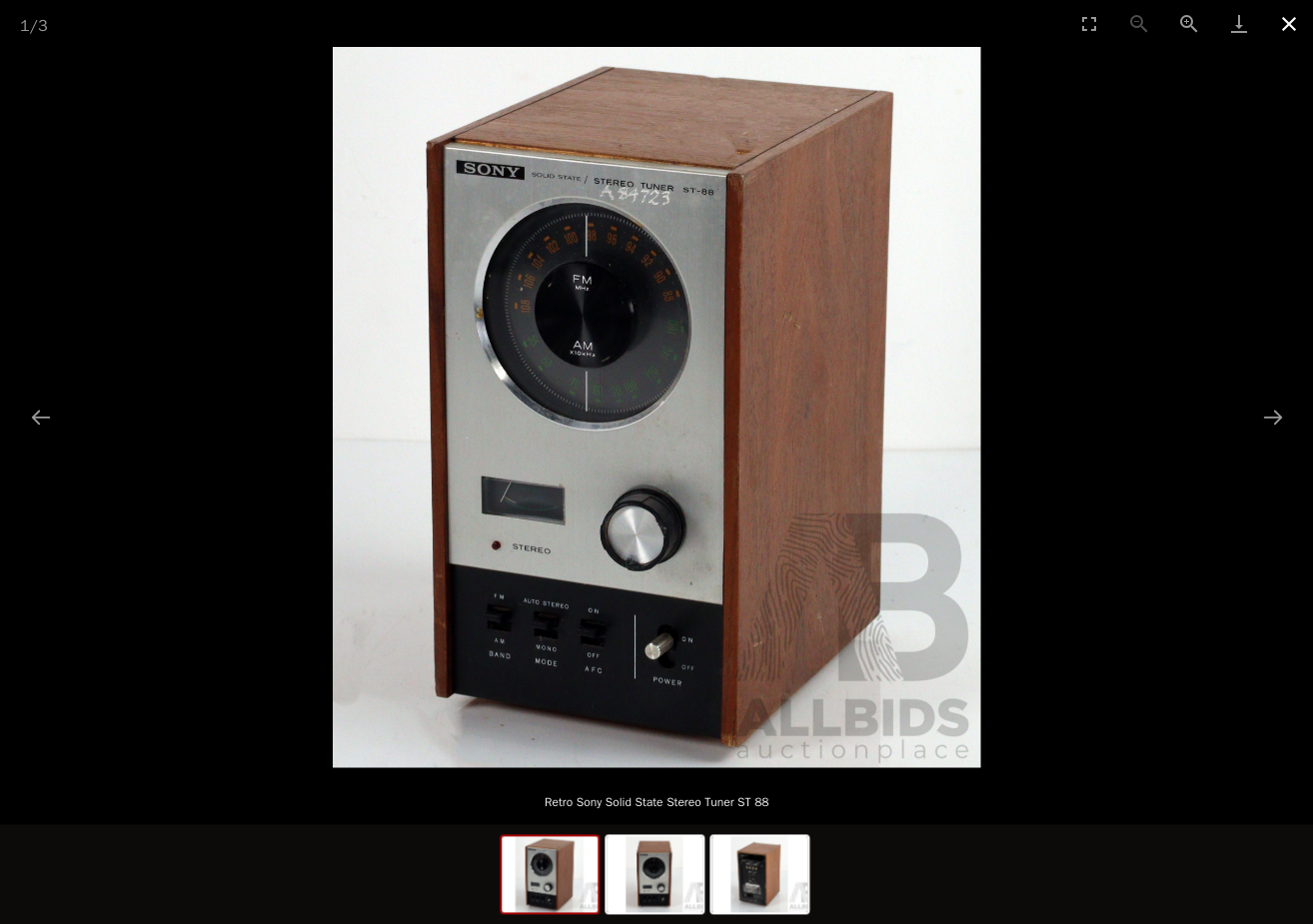 click at bounding box center [1288, 23] 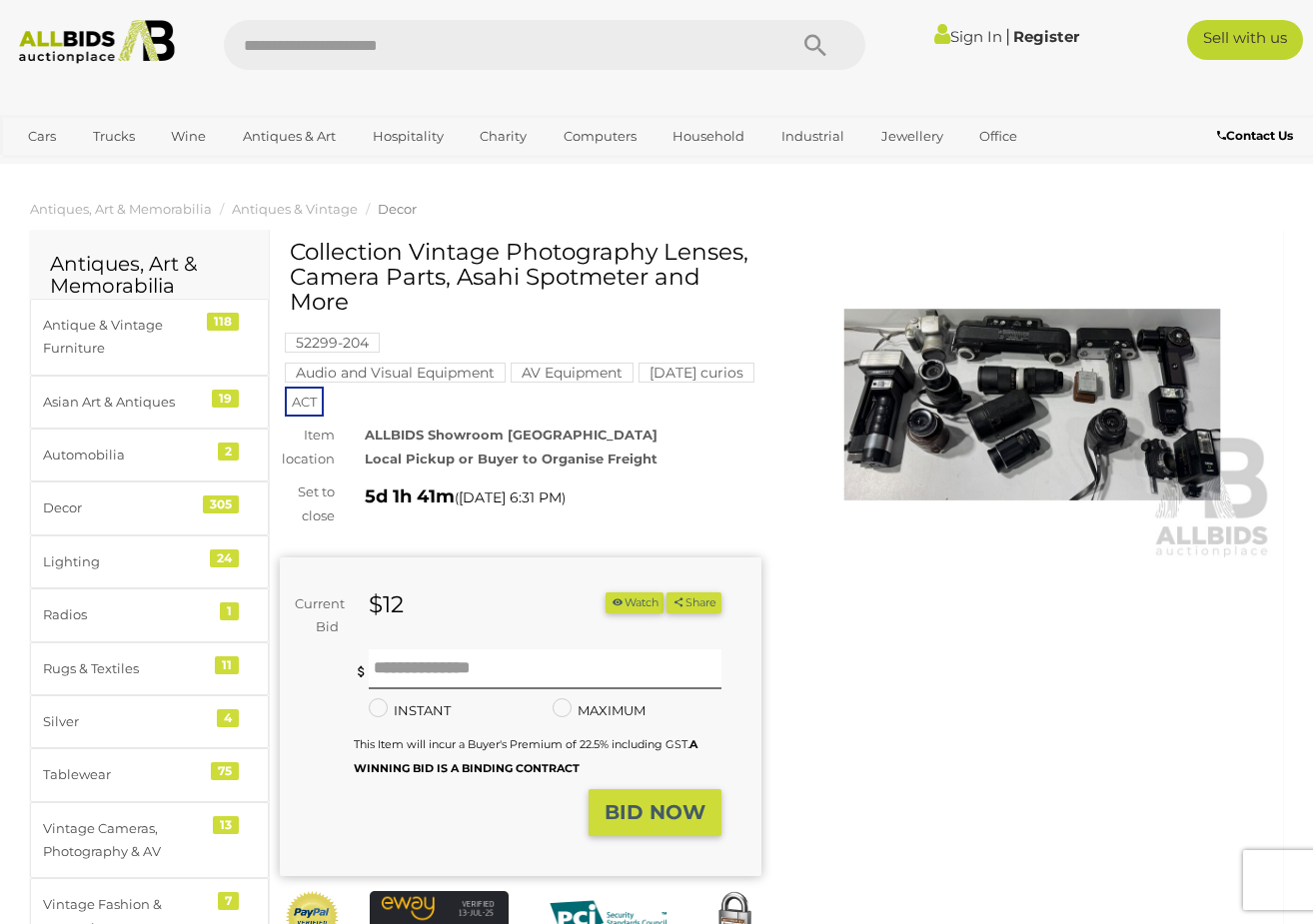 scroll, scrollTop: 0, scrollLeft: 0, axis: both 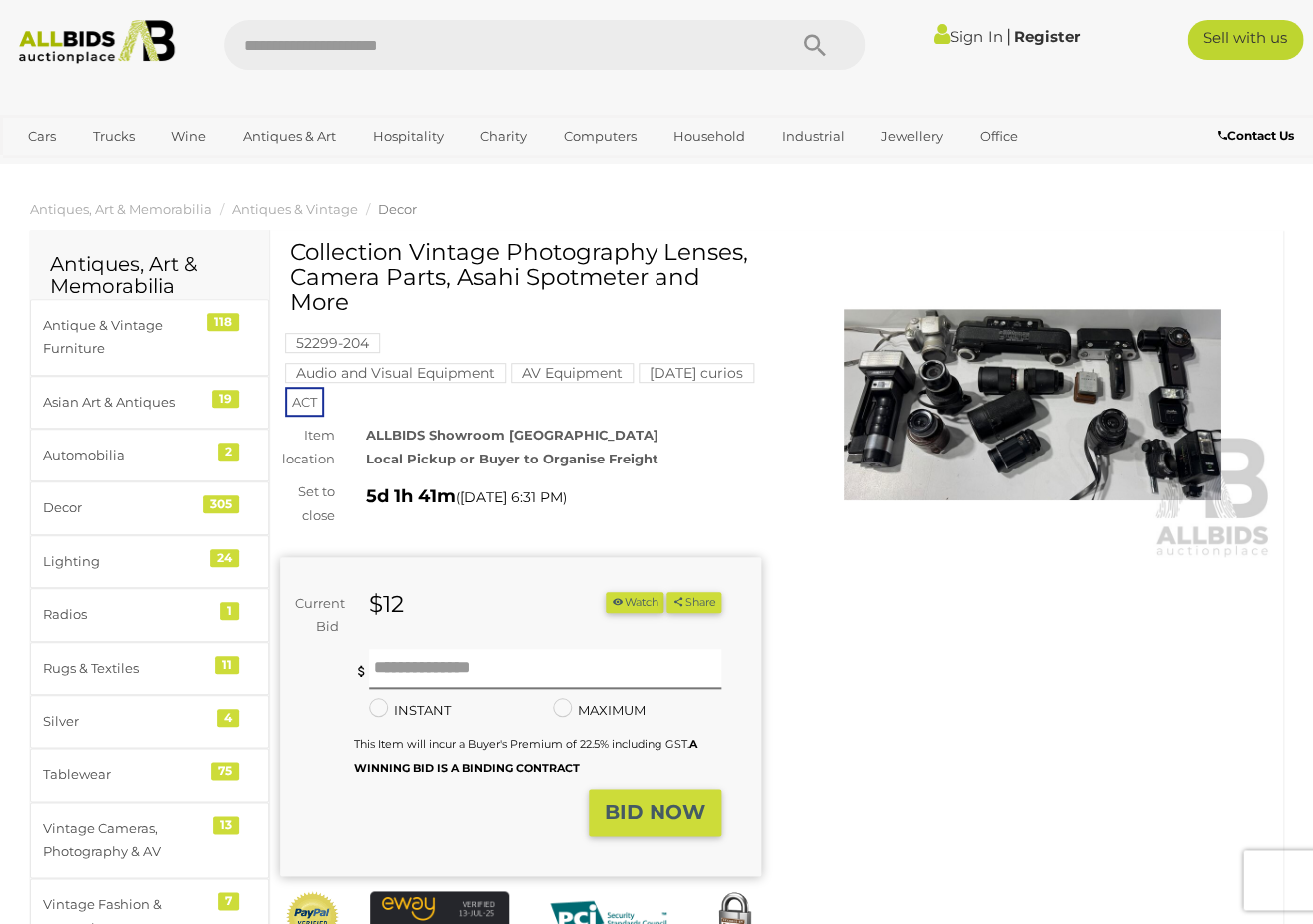 click at bounding box center [1032, 405] 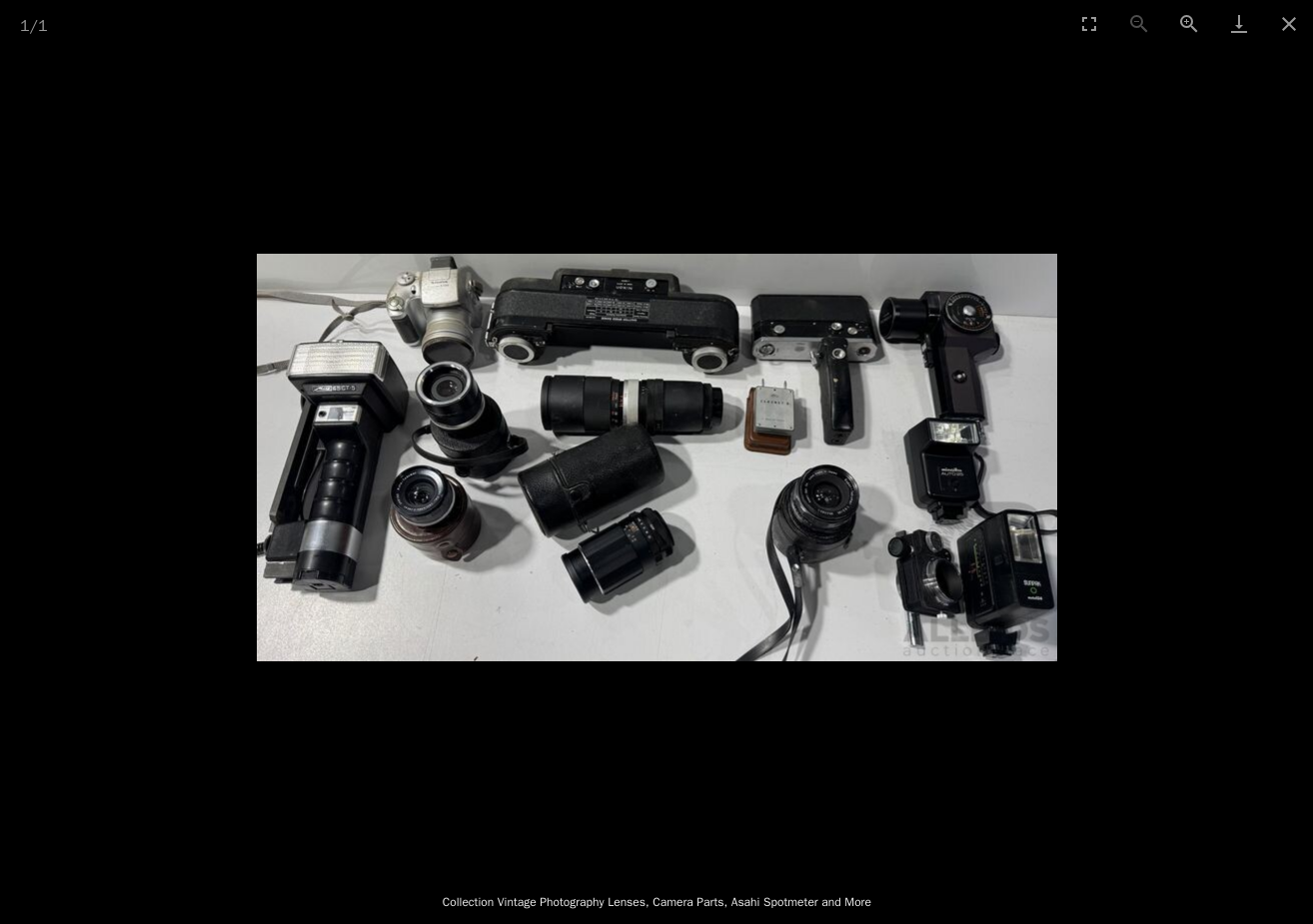 click at bounding box center (656, 458) 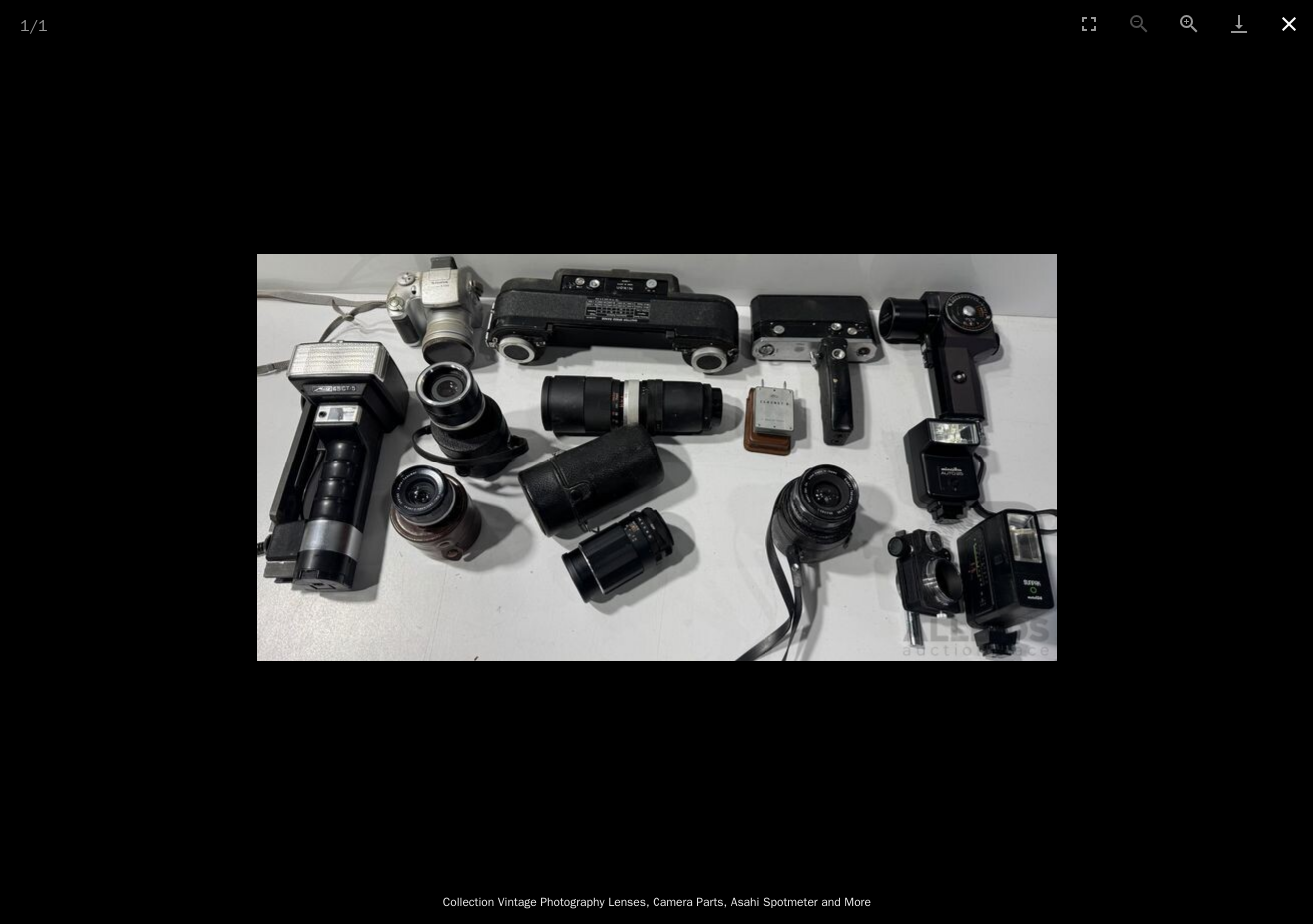 click at bounding box center [1288, 23] 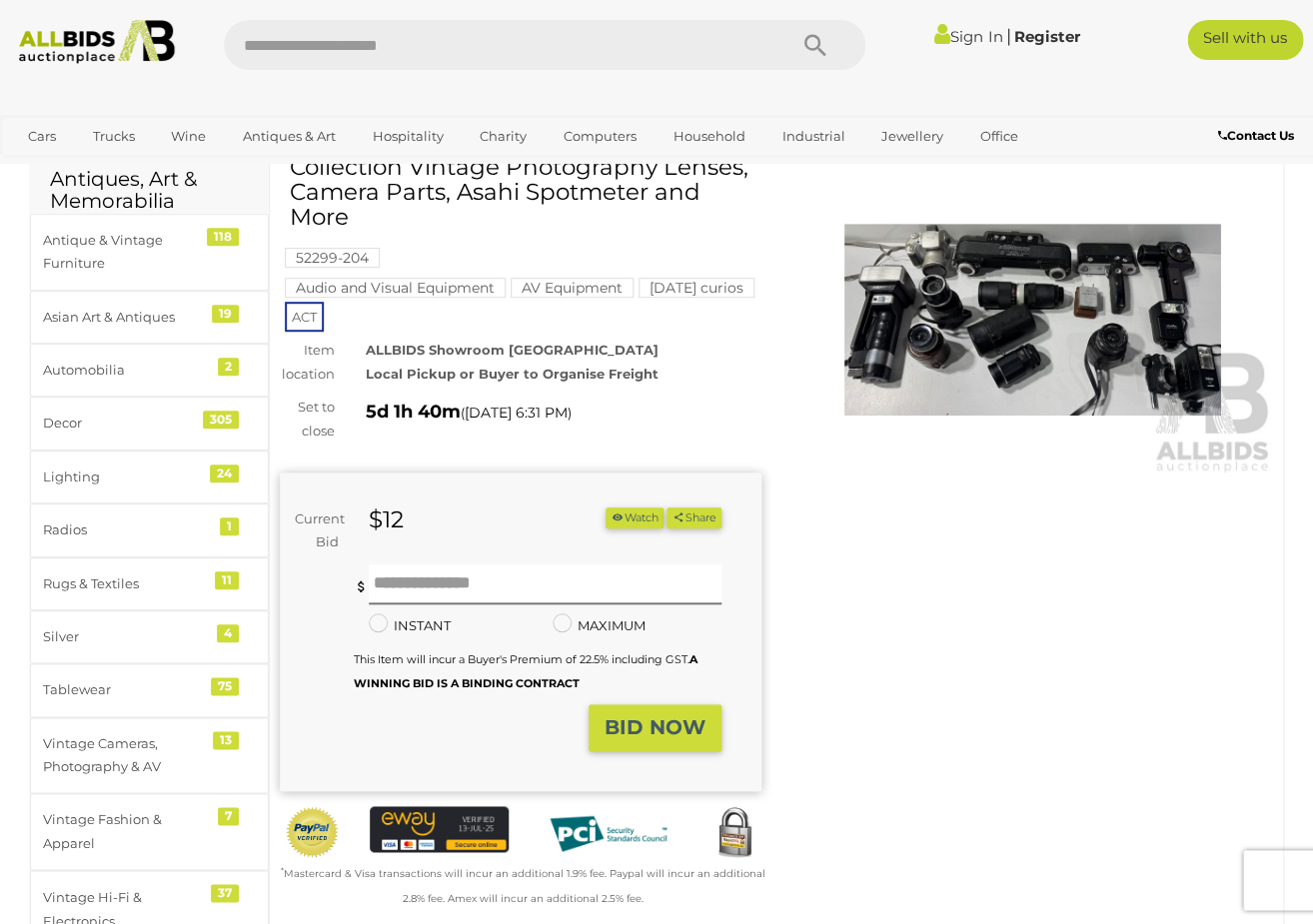 scroll, scrollTop: 0, scrollLeft: 0, axis: both 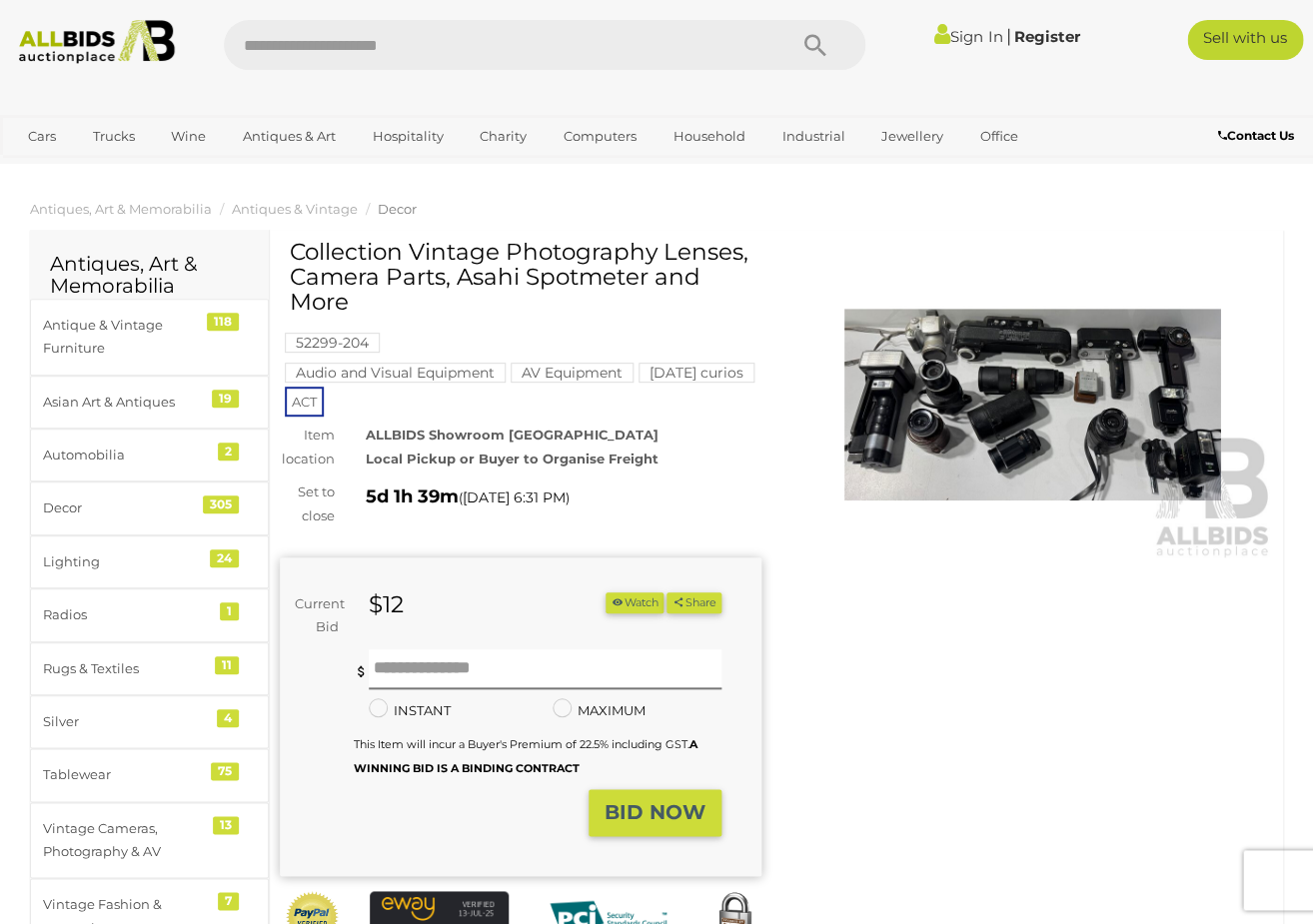 click on "Antiques, Art & Memorabilia
Antiques & Vintage
Decor
Antiques, Art & Memorabilia
Antique & Vintage Furniture   118
Asian Art & Antiques   19
Automobilia   2
Decor" at bounding box center [656, 1383] 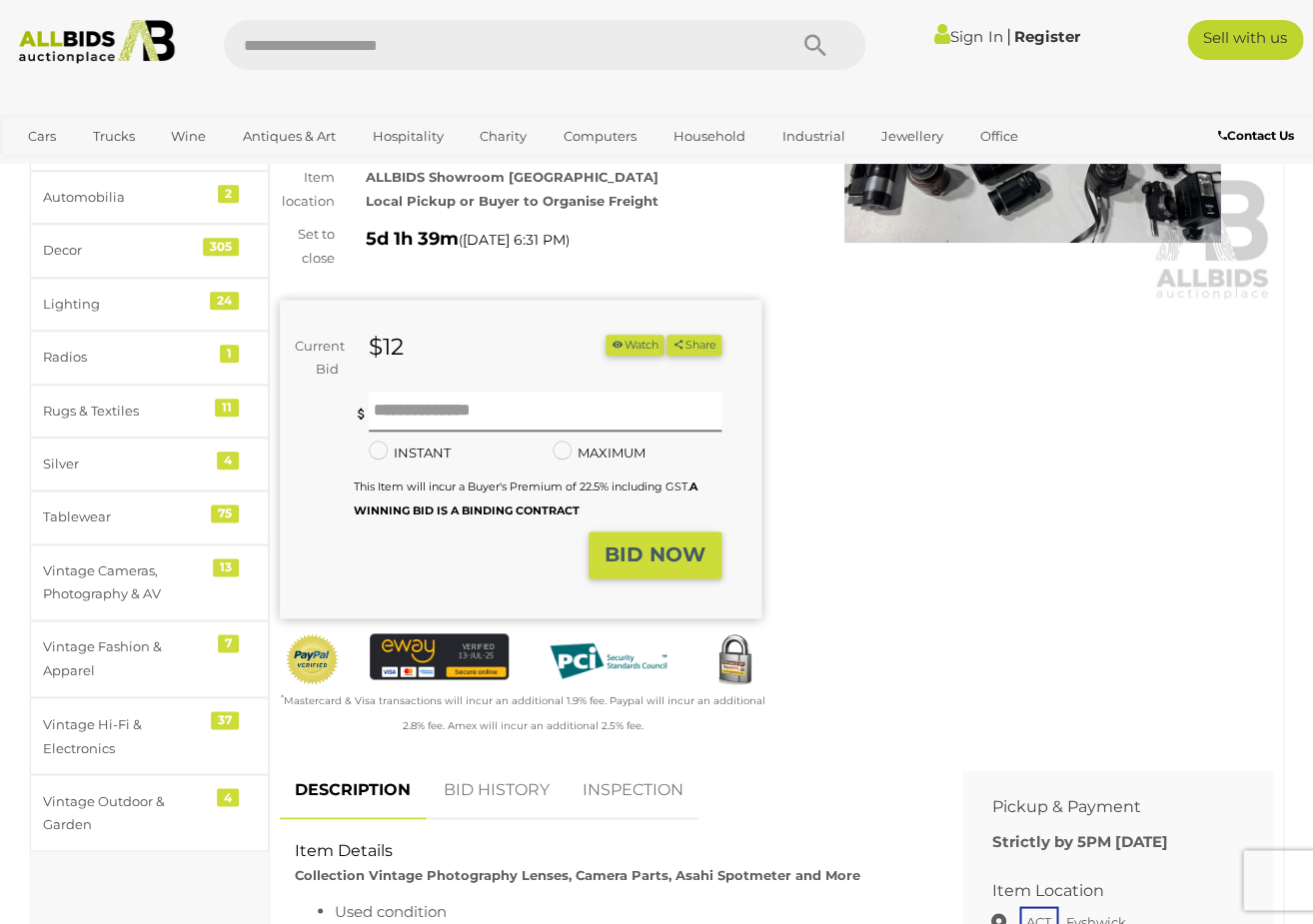 scroll, scrollTop: 266, scrollLeft: 0, axis: vertical 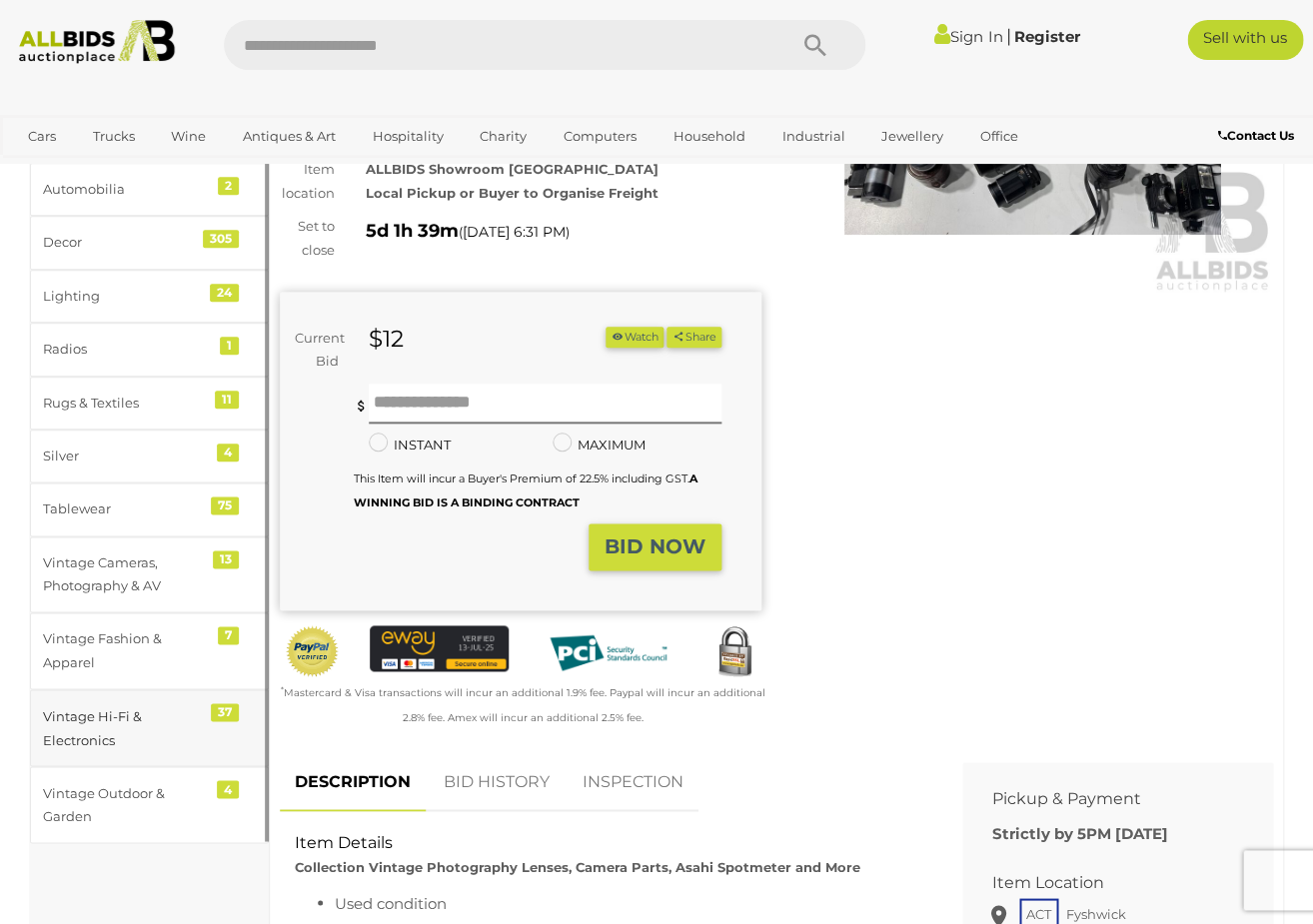 click on "Vintage Hi-Fi & Electronics" at bounding box center [125, 727] 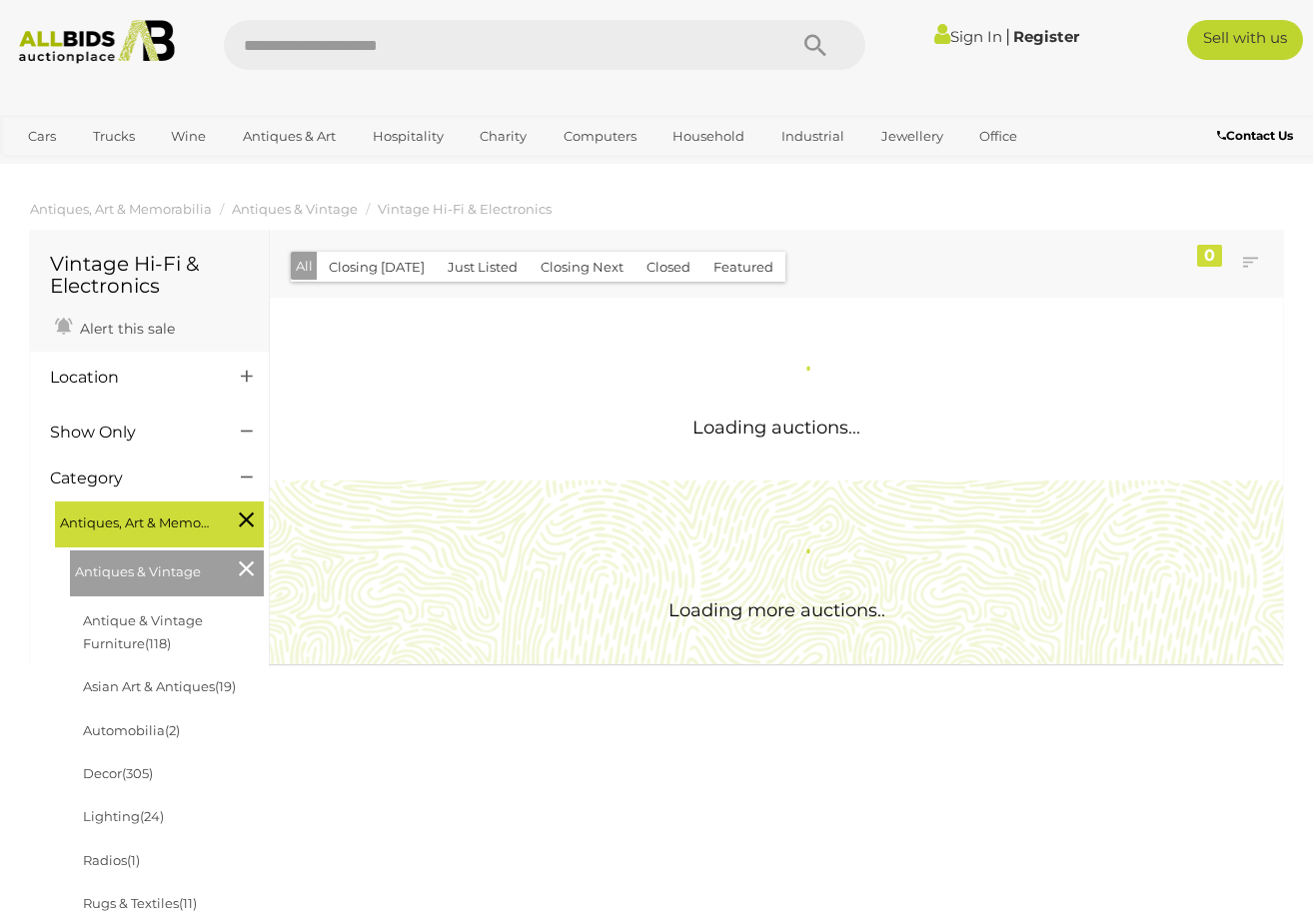 scroll, scrollTop: 0, scrollLeft: 0, axis: both 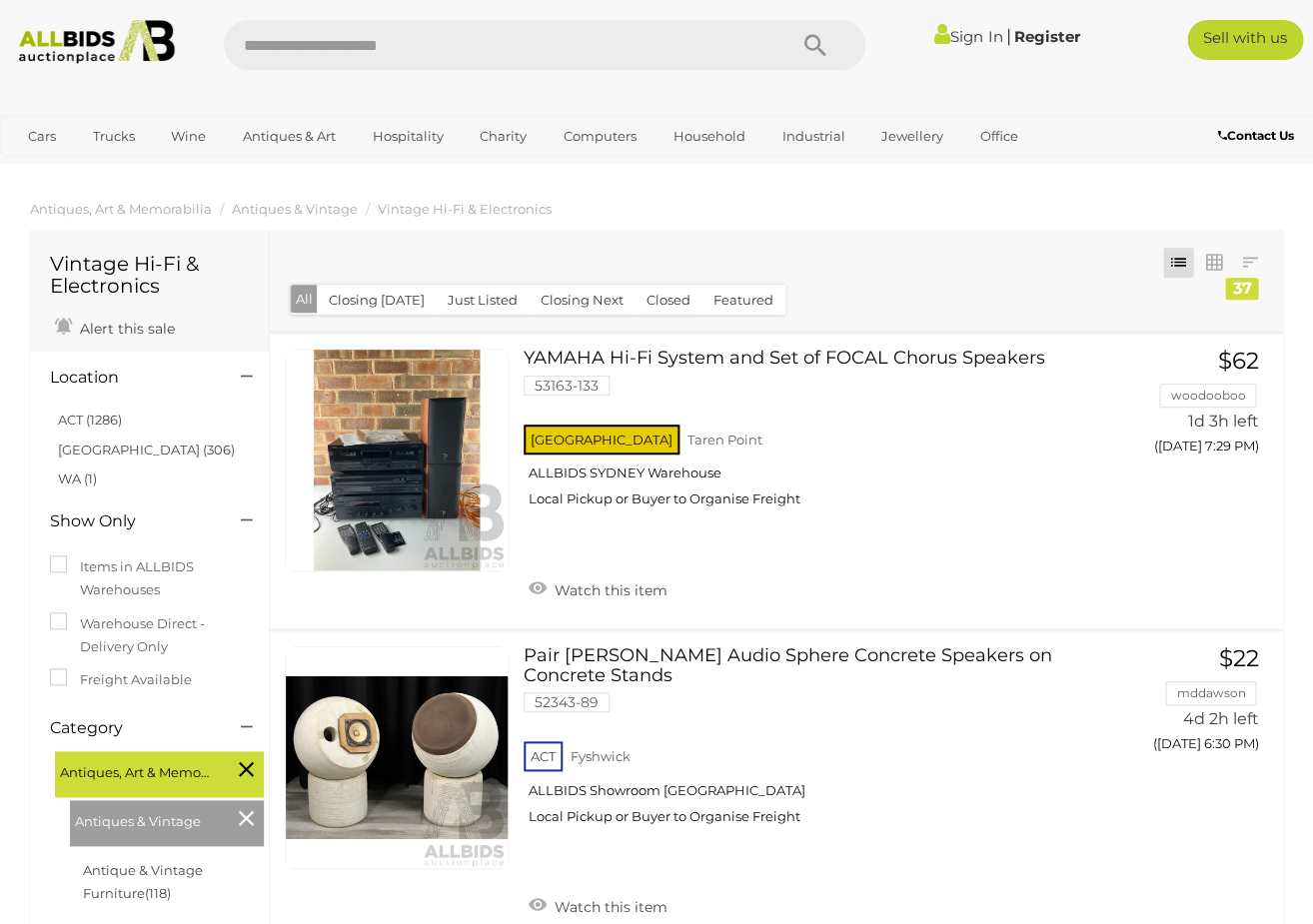 click on "Category" at bounding box center (130, 728) 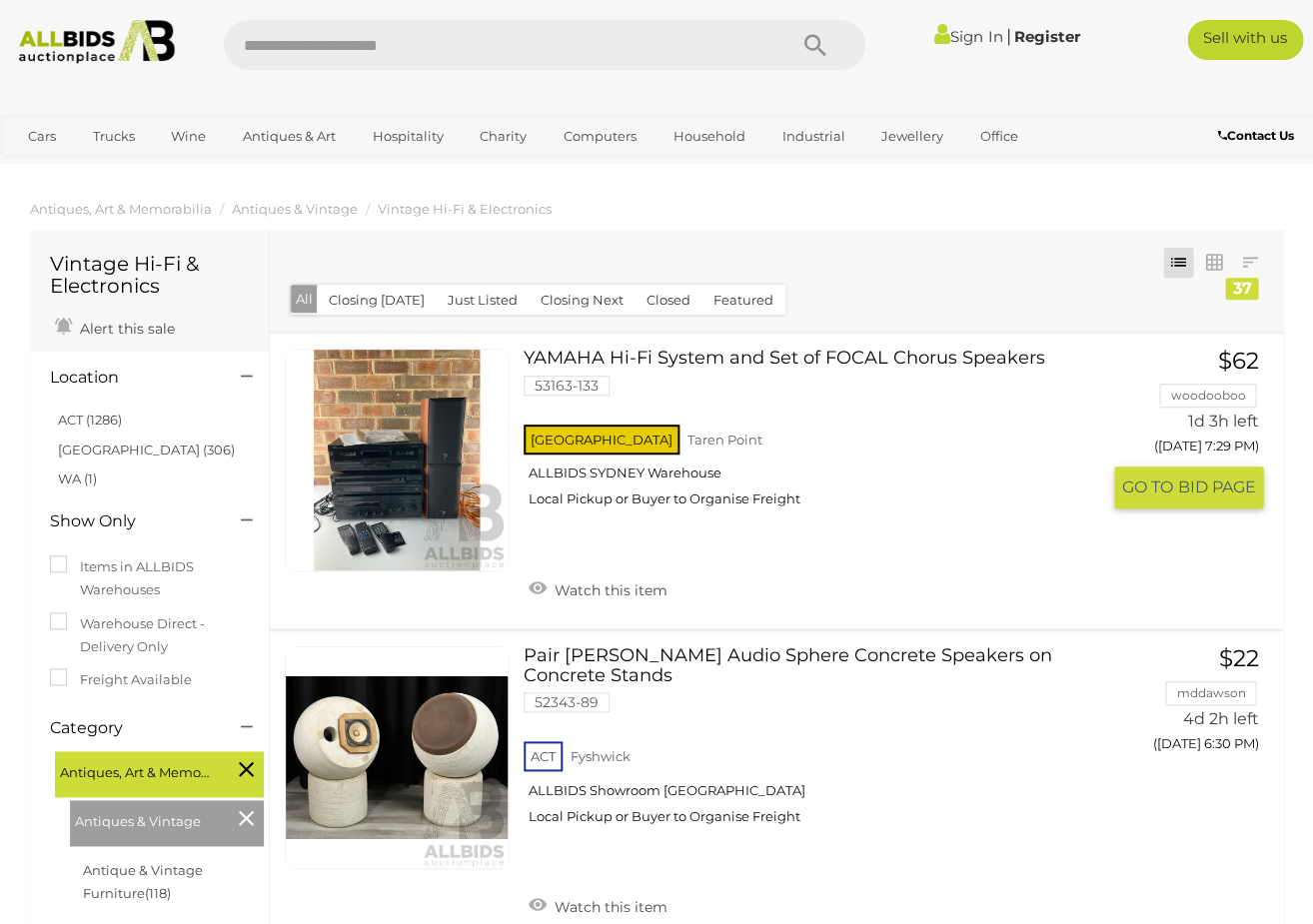 click on "NSW
Taren Point
ALLBIDS SYDNEY Warehouse
Local Pickup or Buyer to Organise Freight" at bounding box center (811, 471) 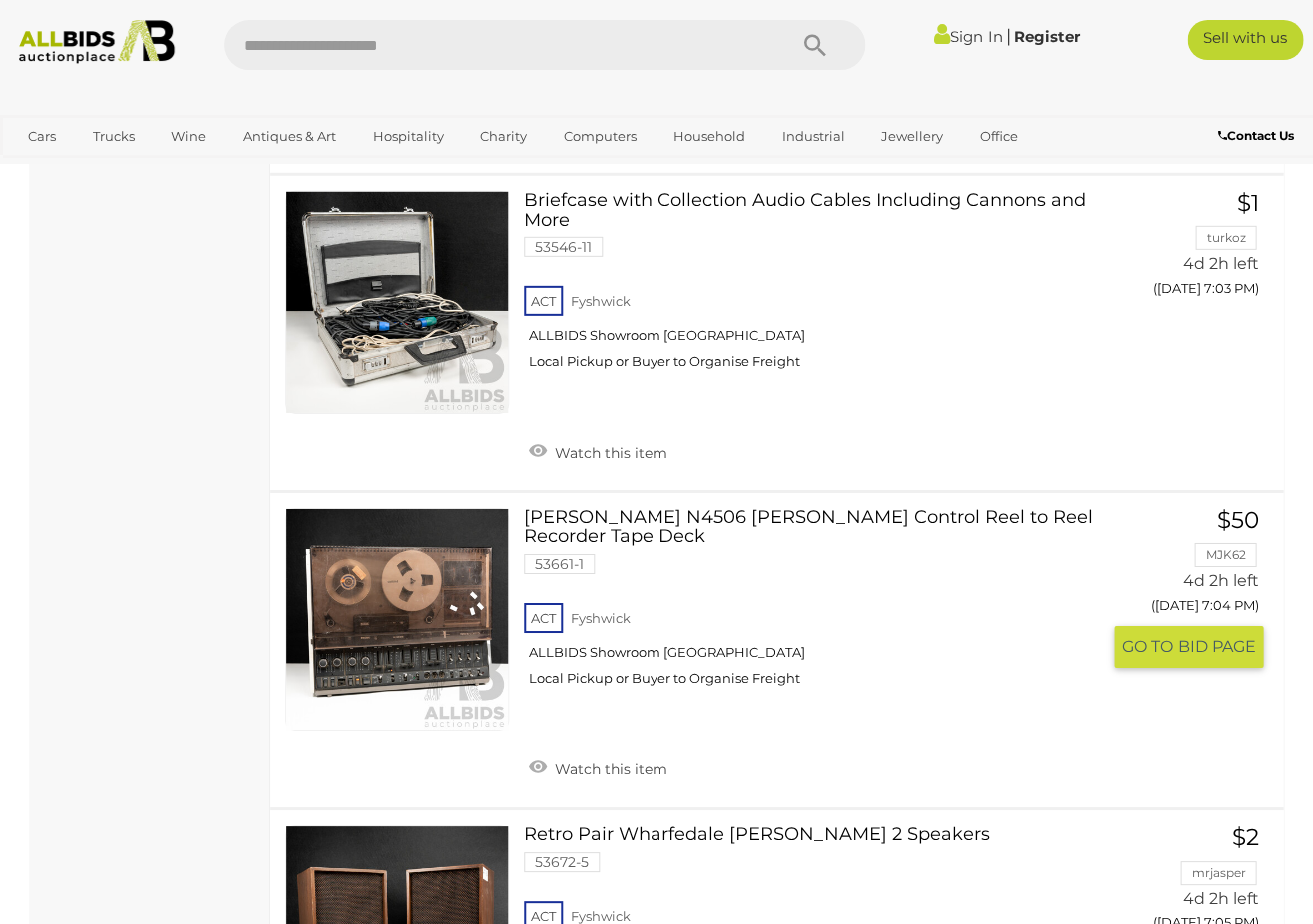 scroll, scrollTop: 7272, scrollLeft: 0, axis: vertical 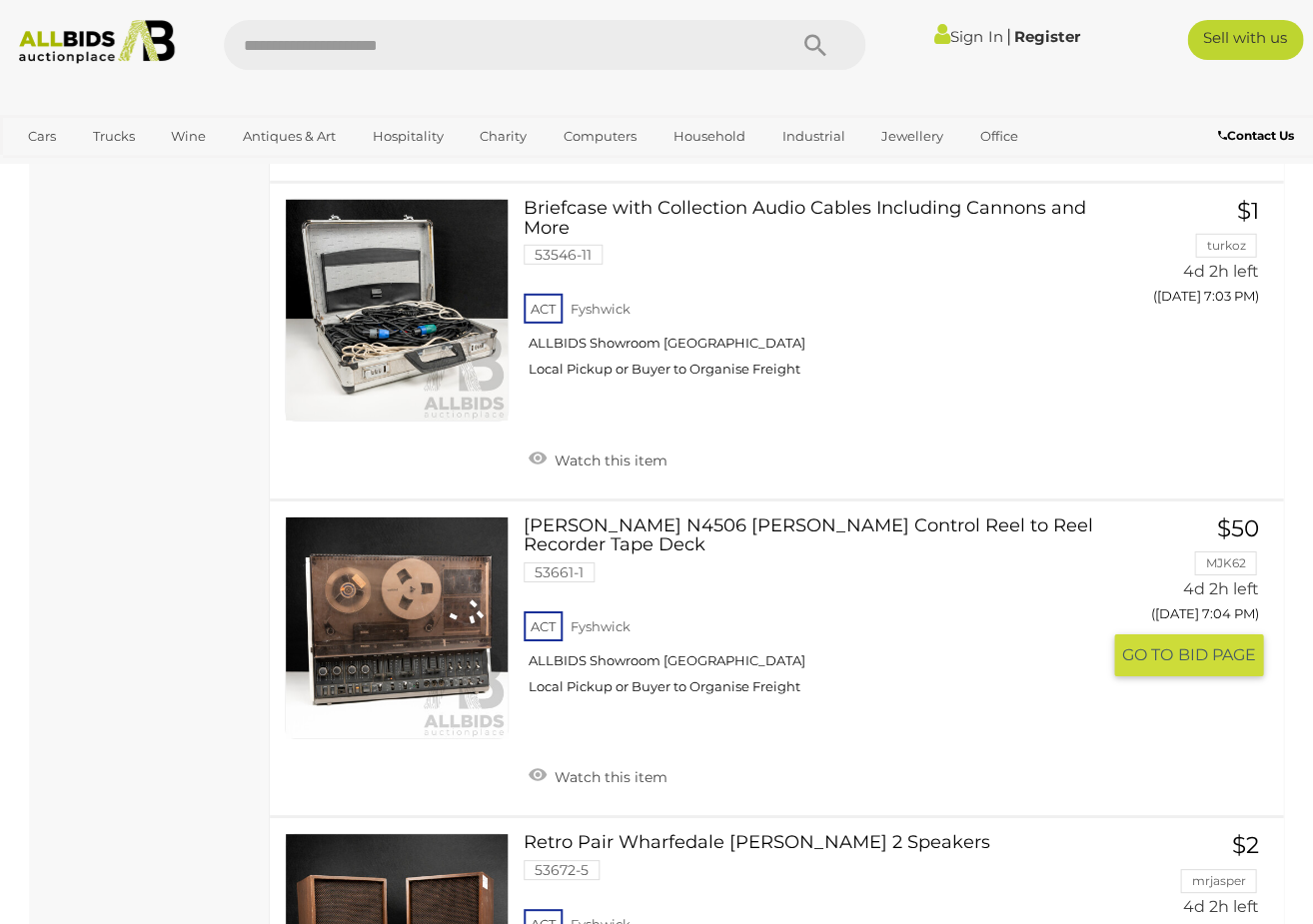 click at bounding box center [397, 628] 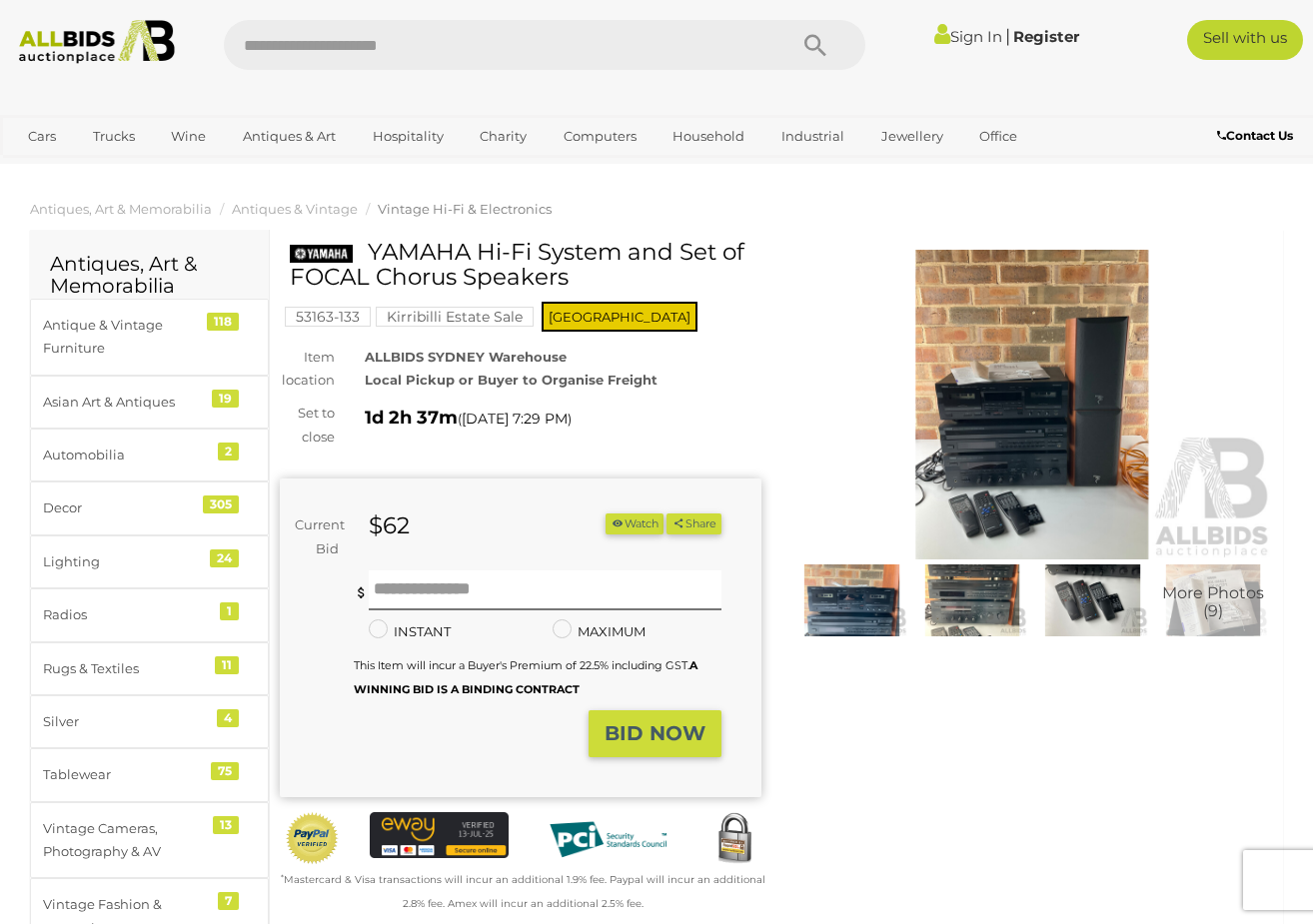 scroll, scrollTop: 0, scrollLeft: 0, axis: both 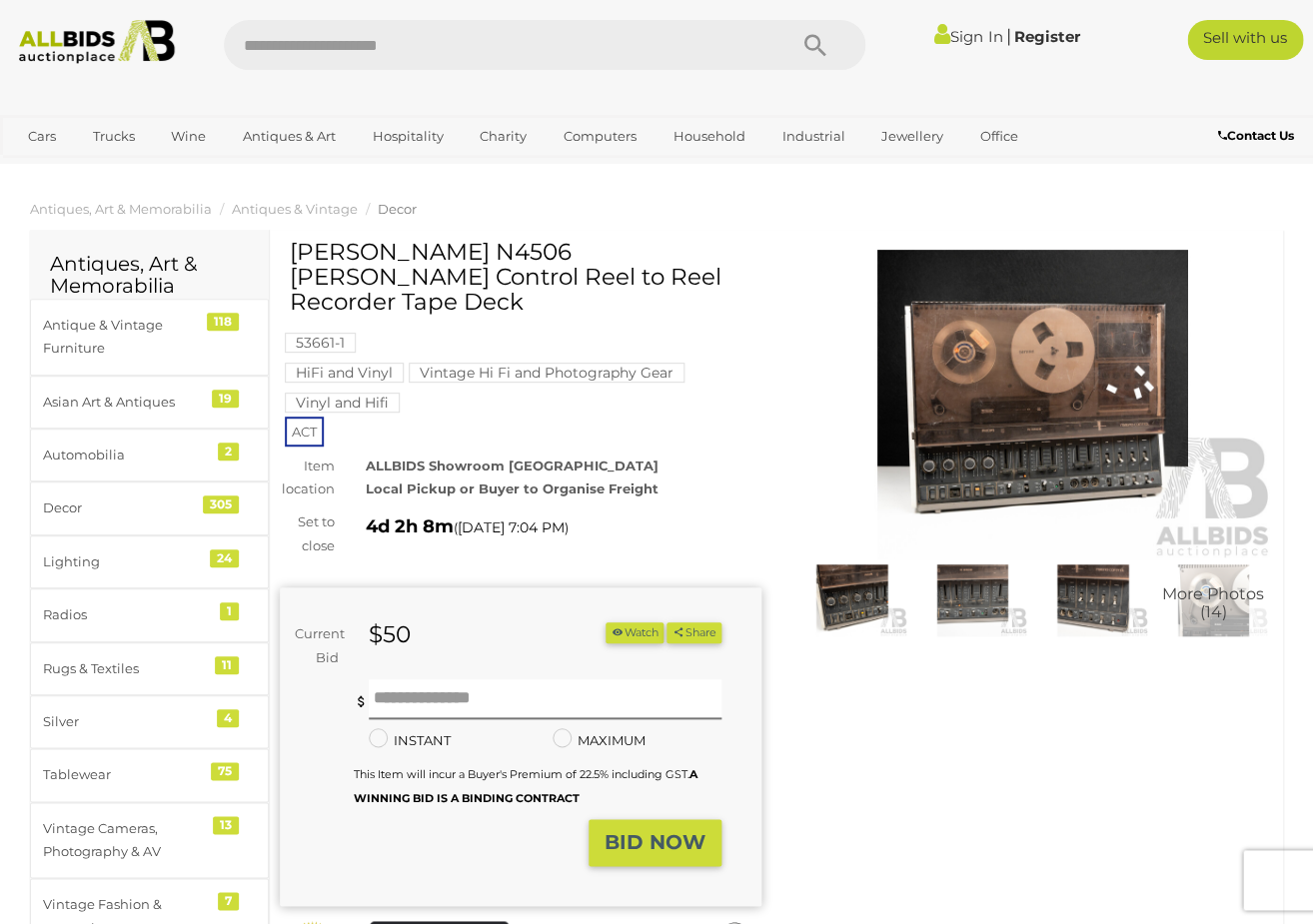 click at bounding box center (1032, 405) 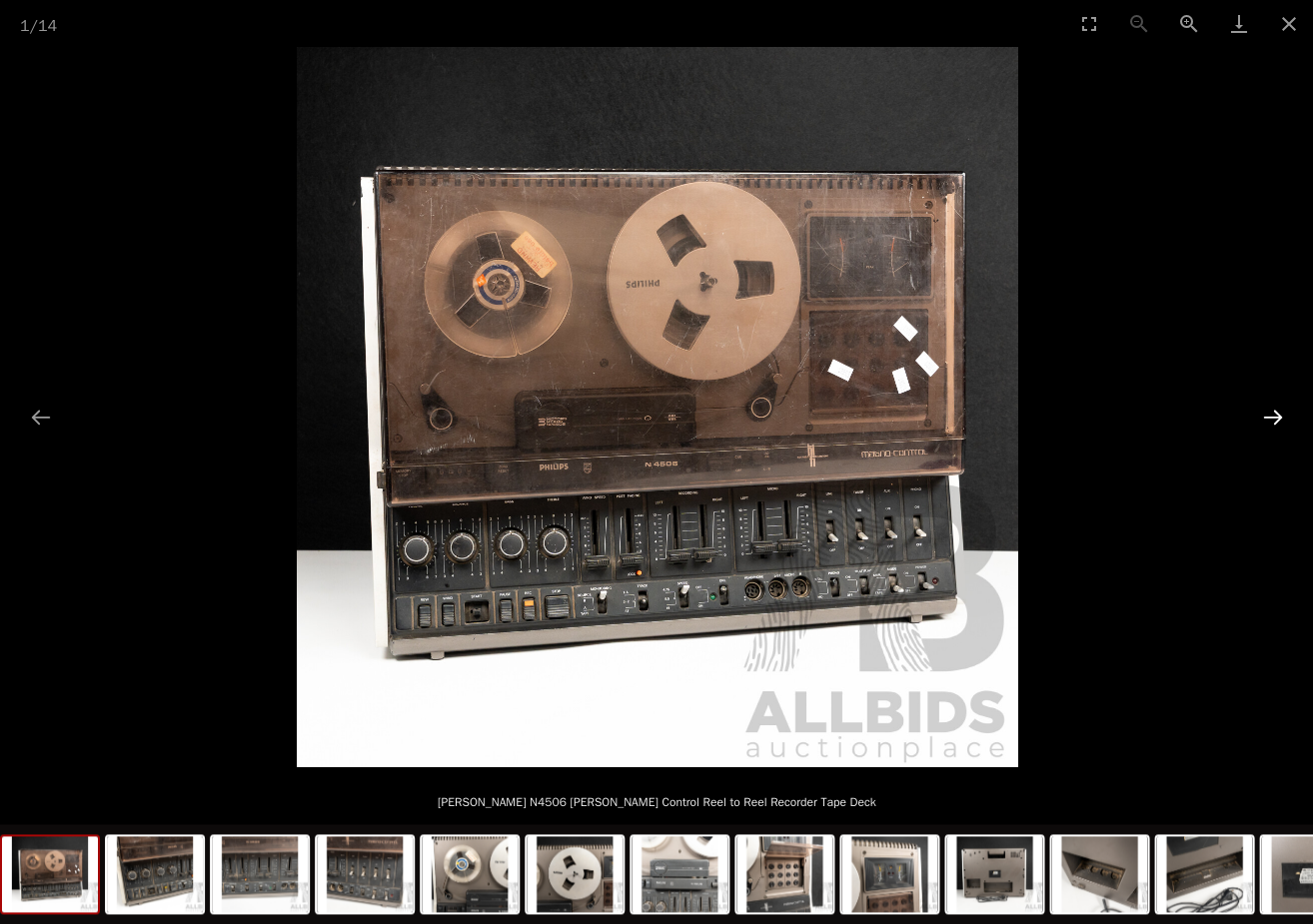 click at bounding box center [1272, 417] 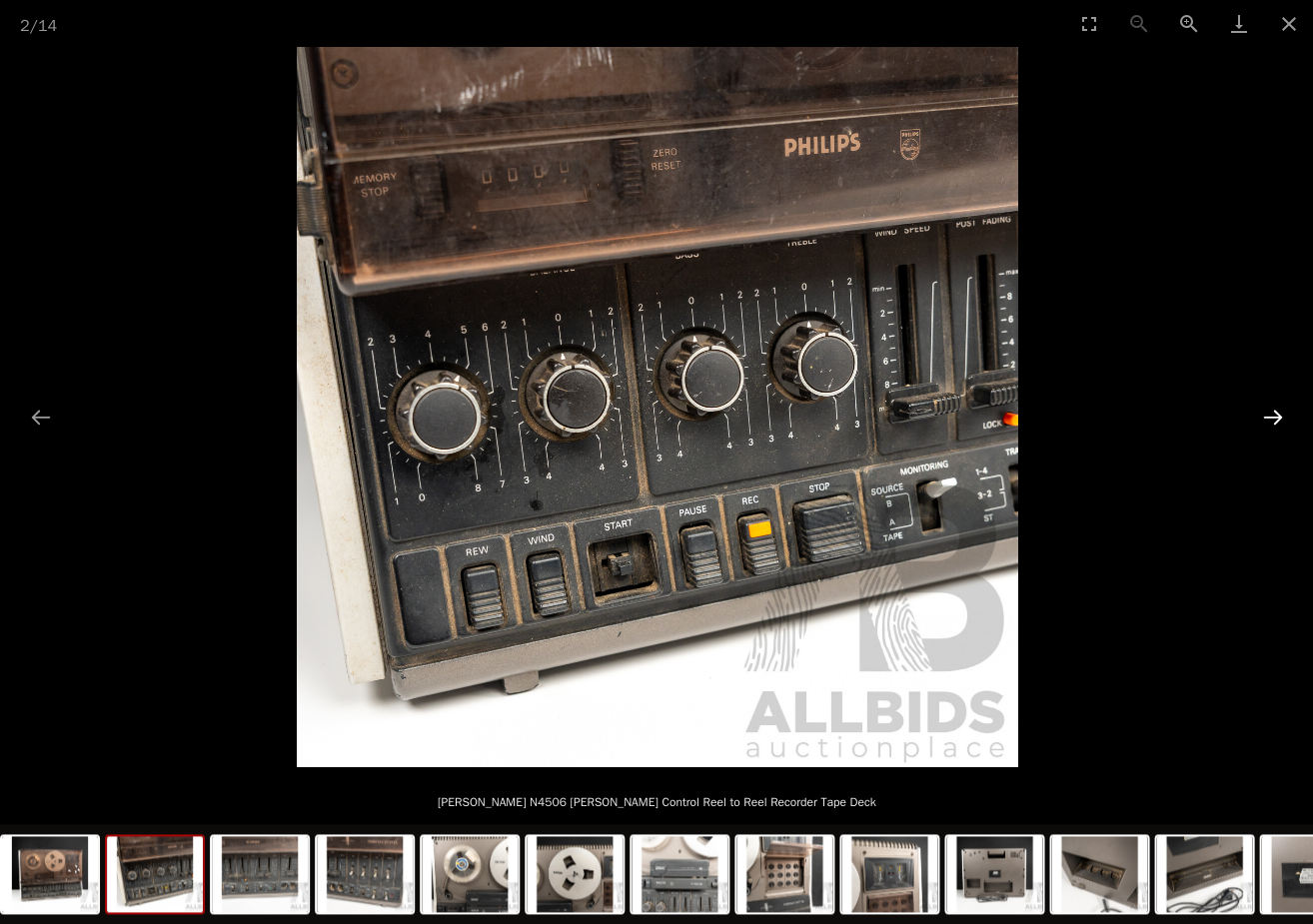 click at bounding box center (1272, 417) 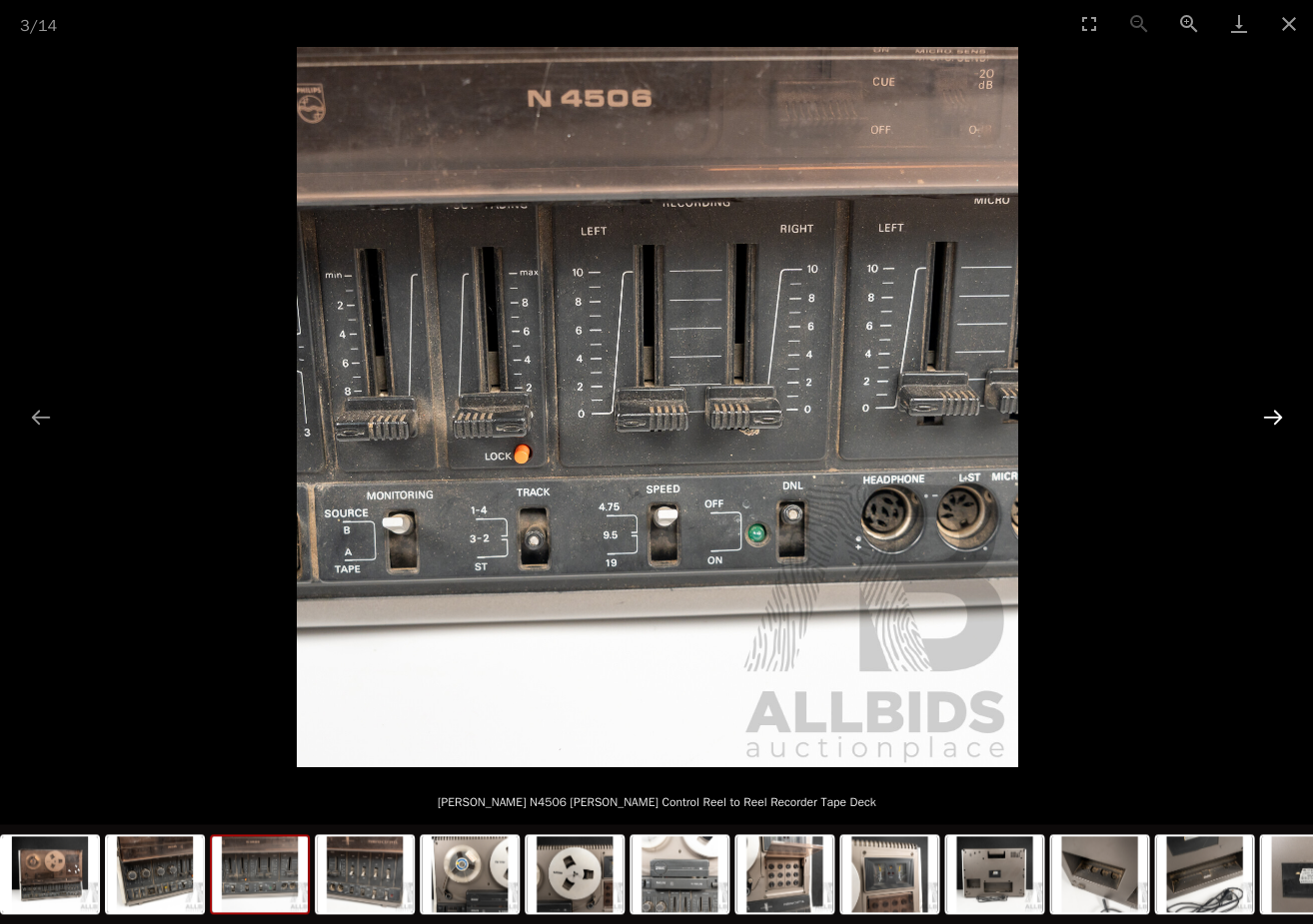 click at bounding box center [1272, 417] 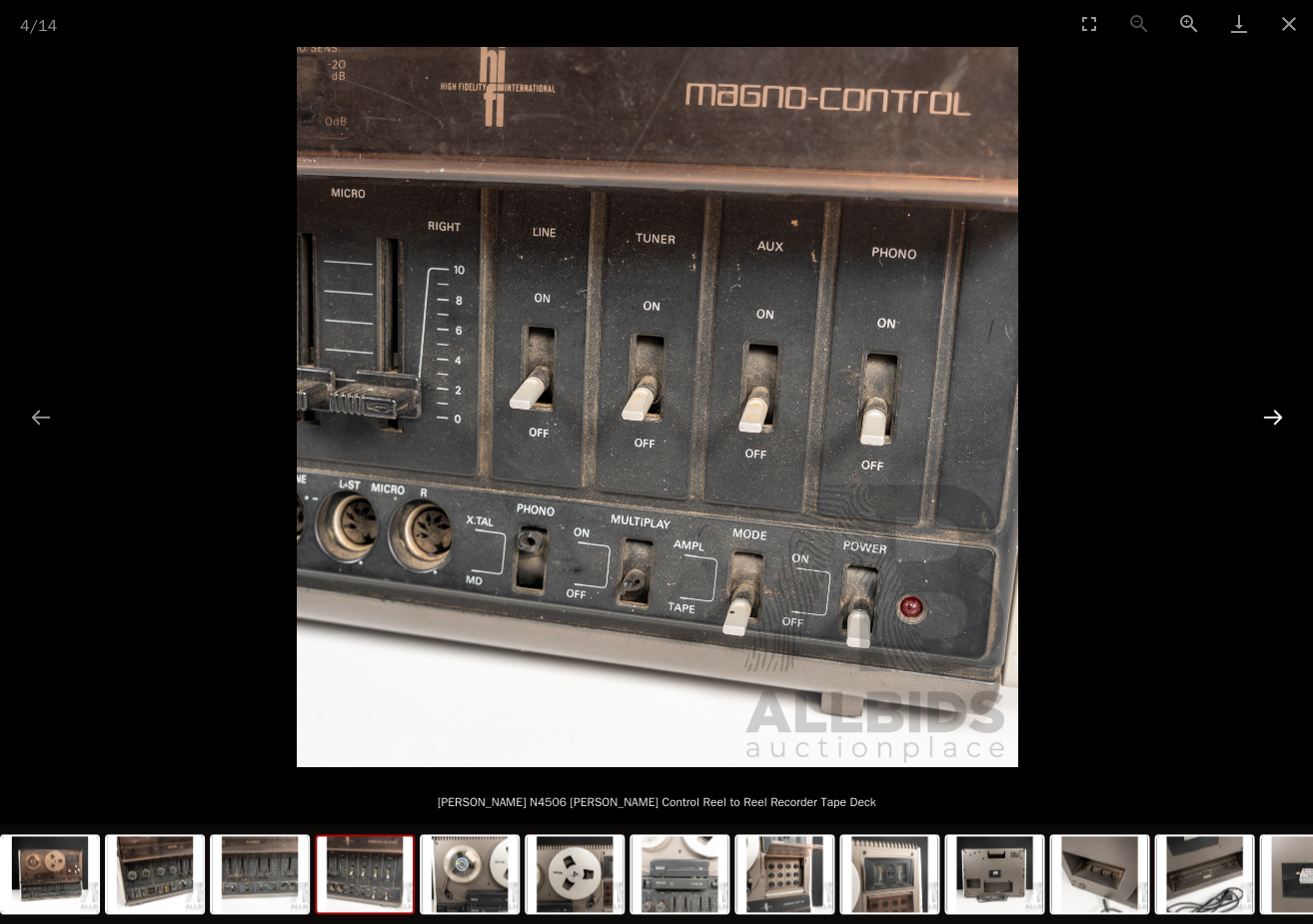 click at bounding box center (1272, 417) 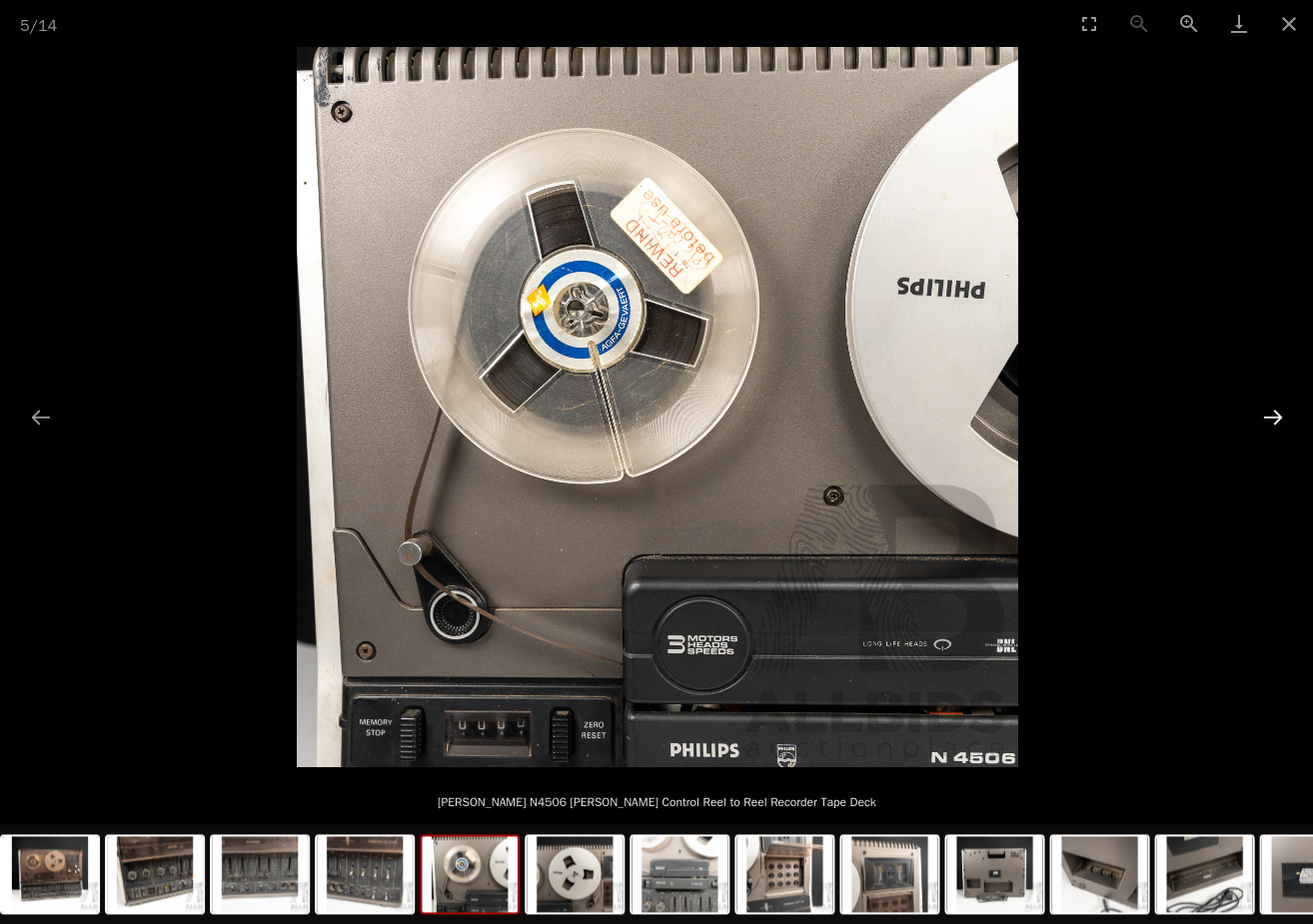click at bounding box center (1272, 417) 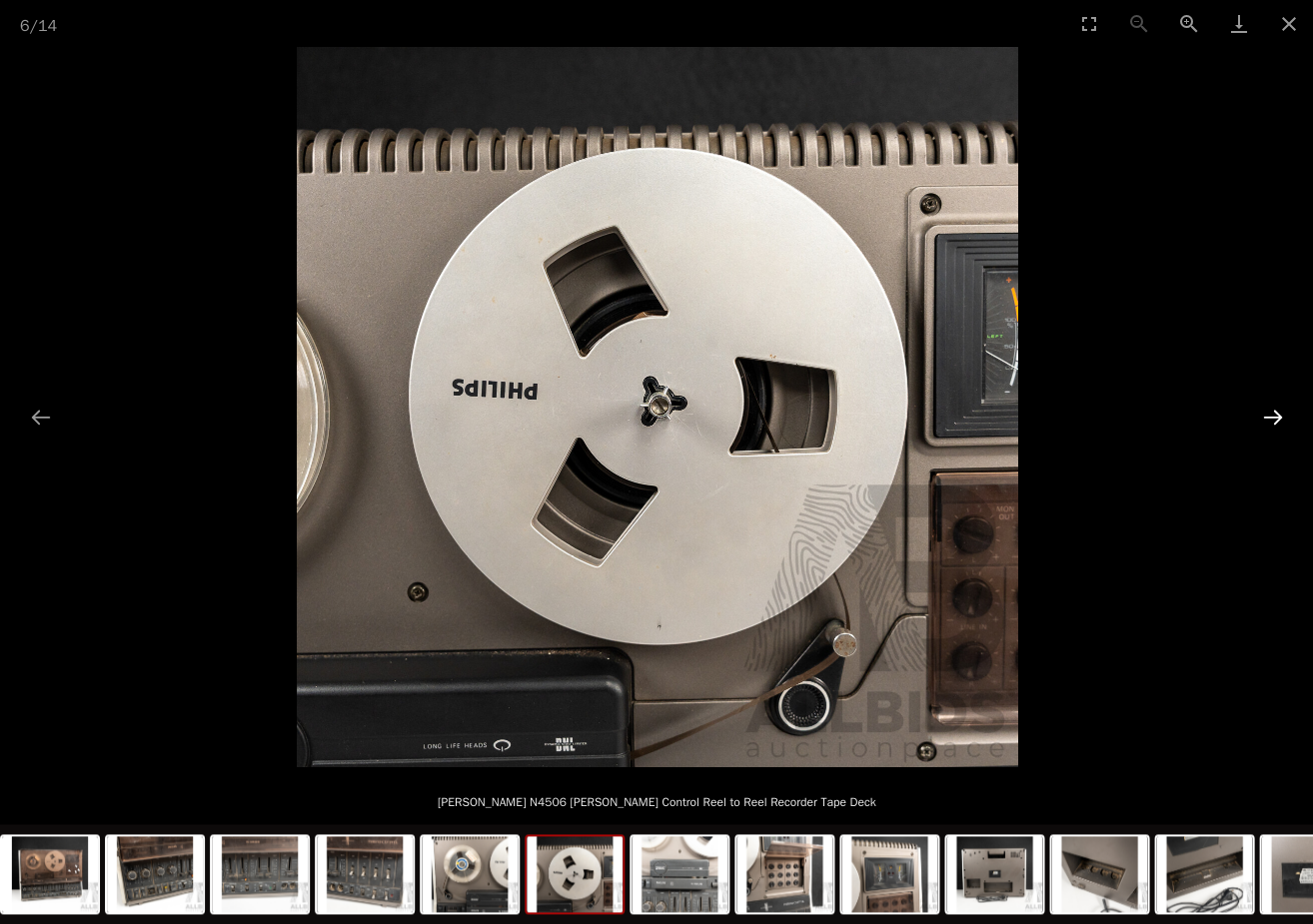 click at bounding box center (1272, 417) 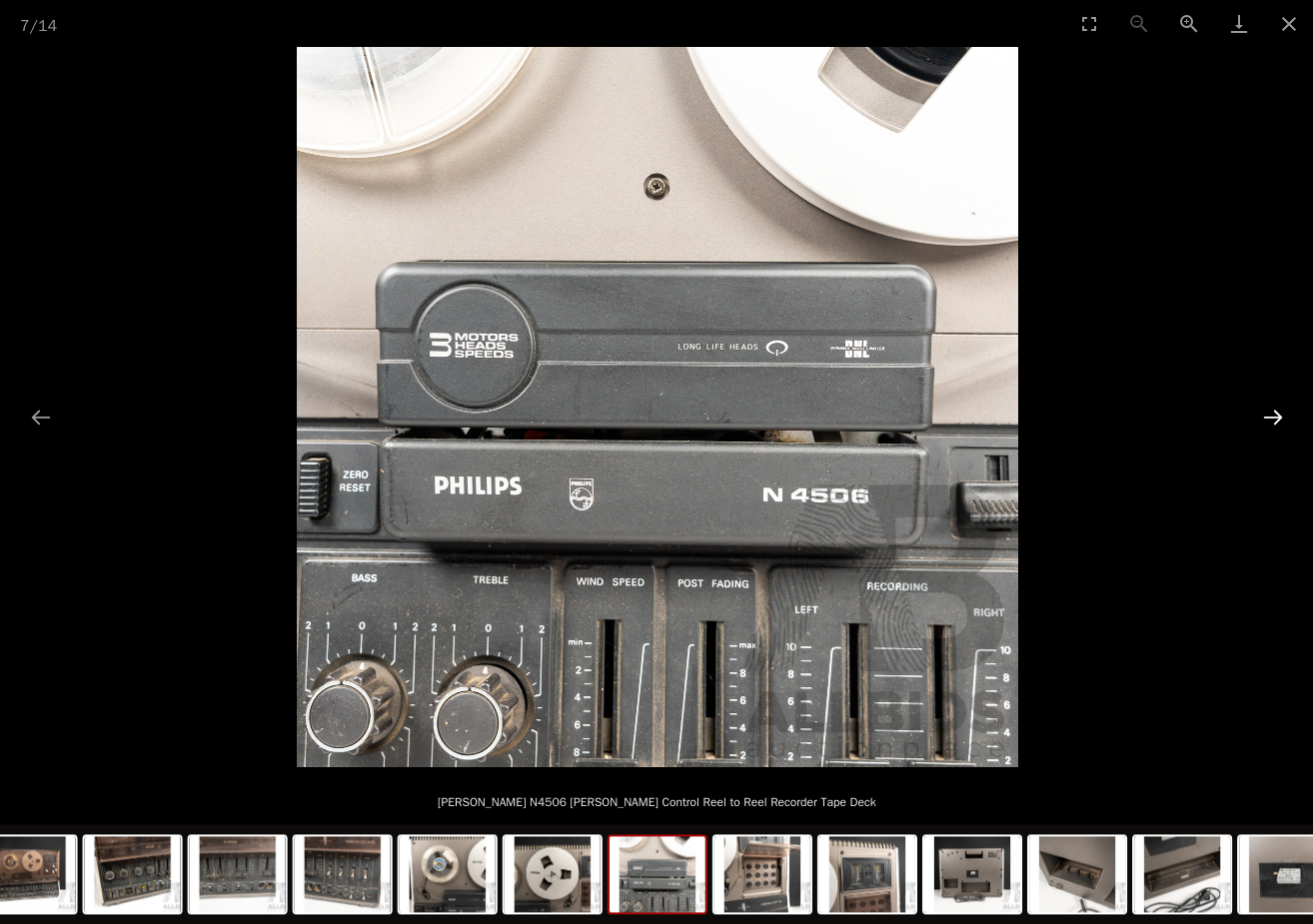 click at bounding box center (1272, 417) 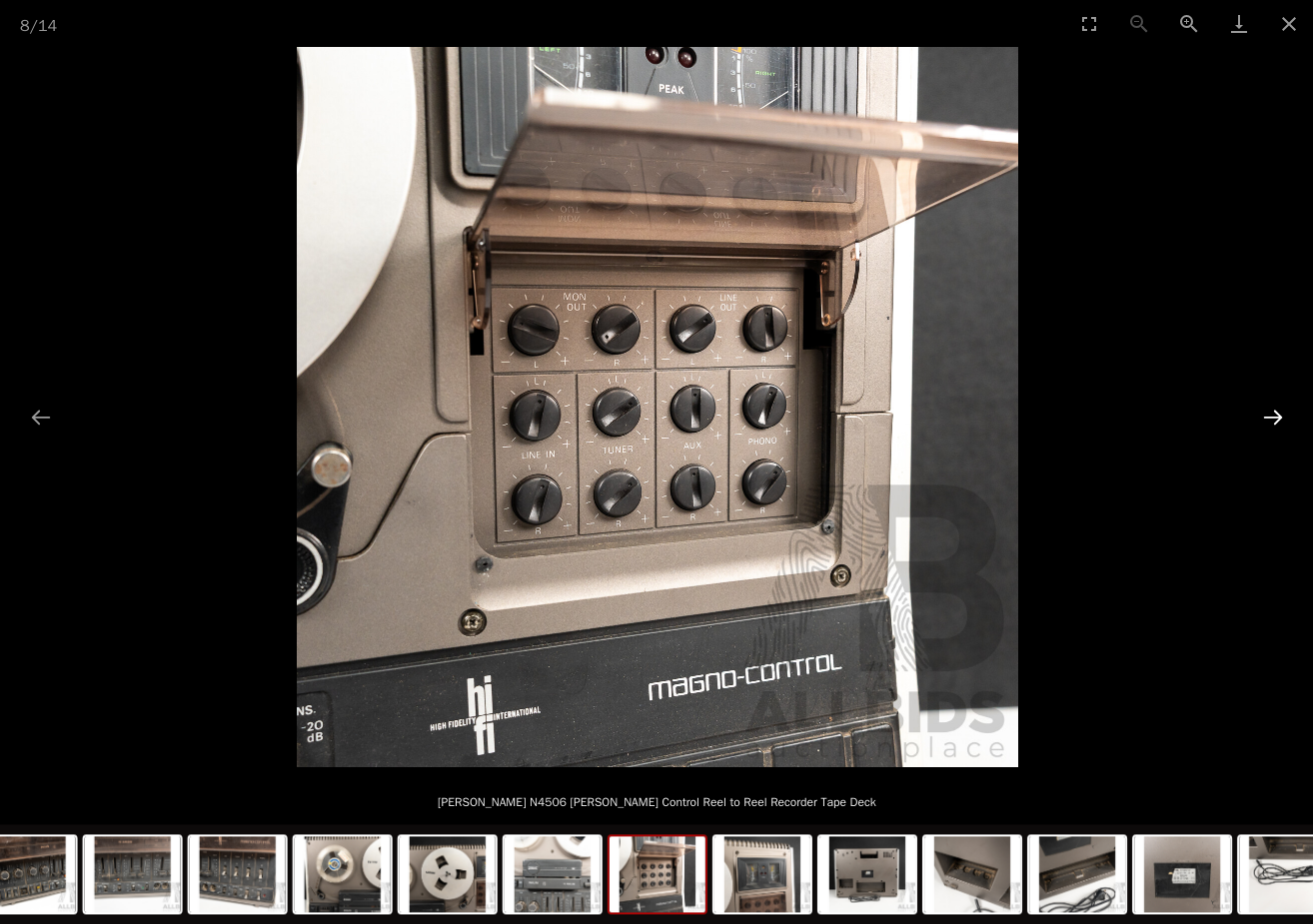 click at bounding box center [1272, 417] 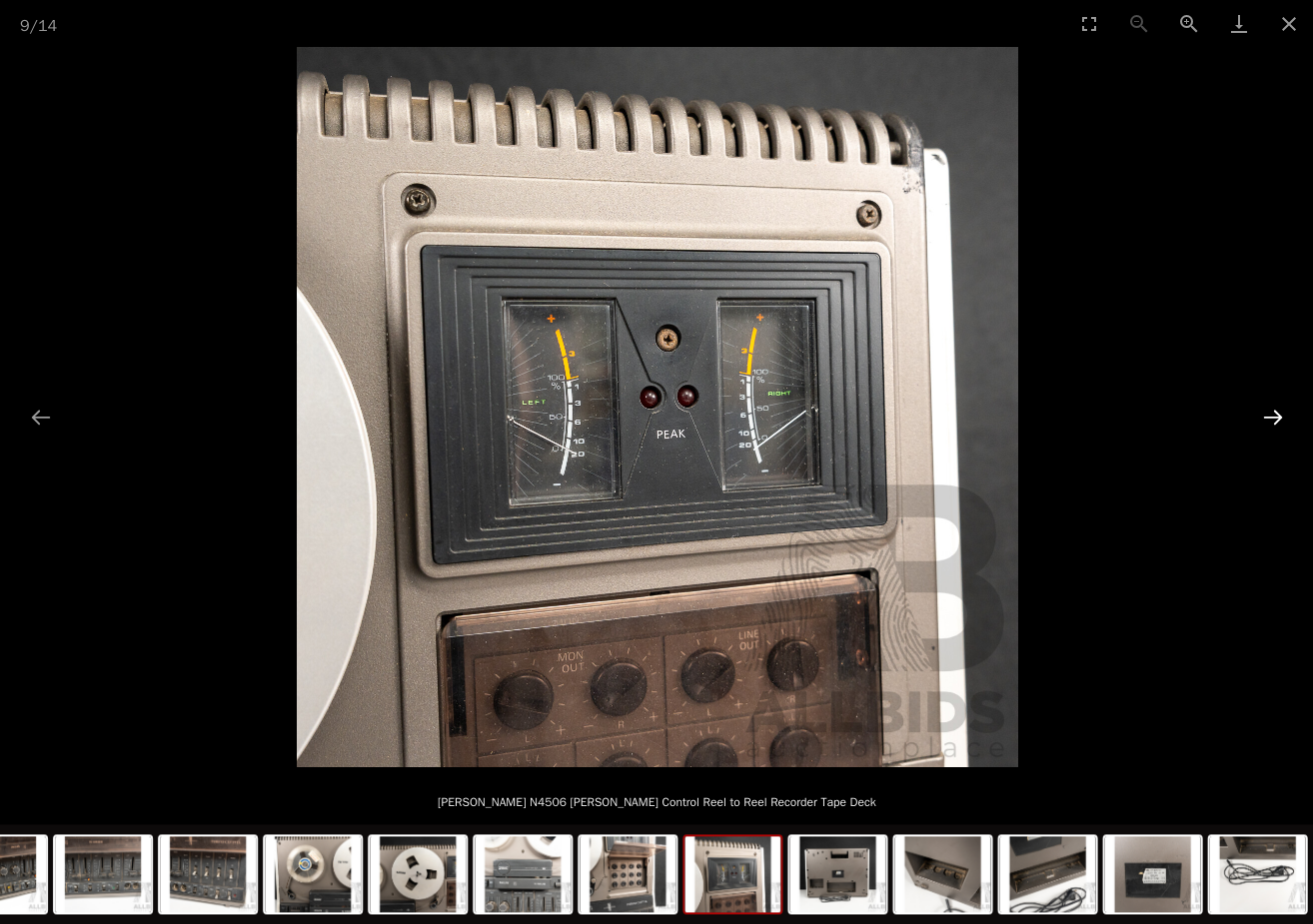 click at bounding box center [1272, 417] 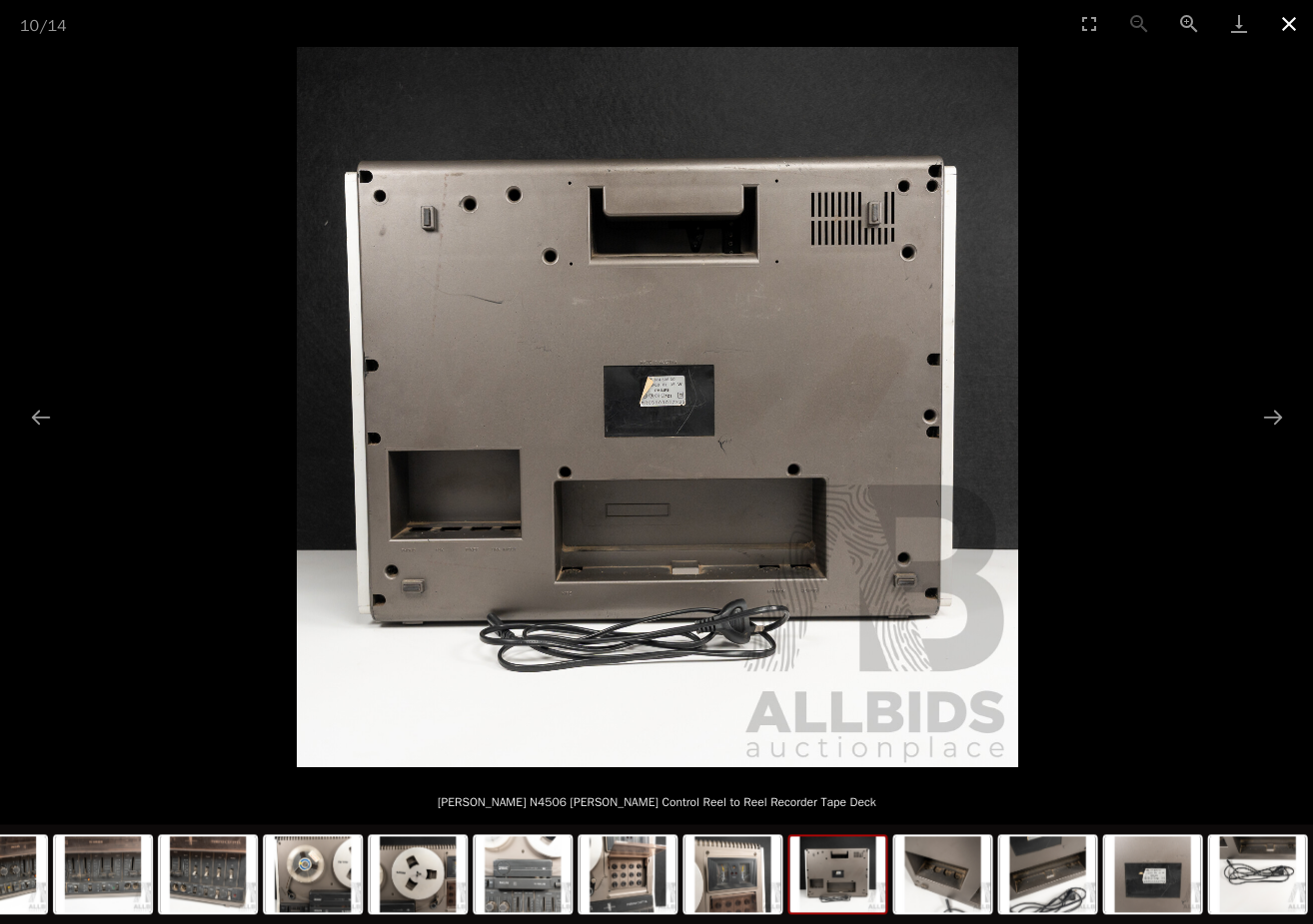 click at bounding box center (1288, 23) 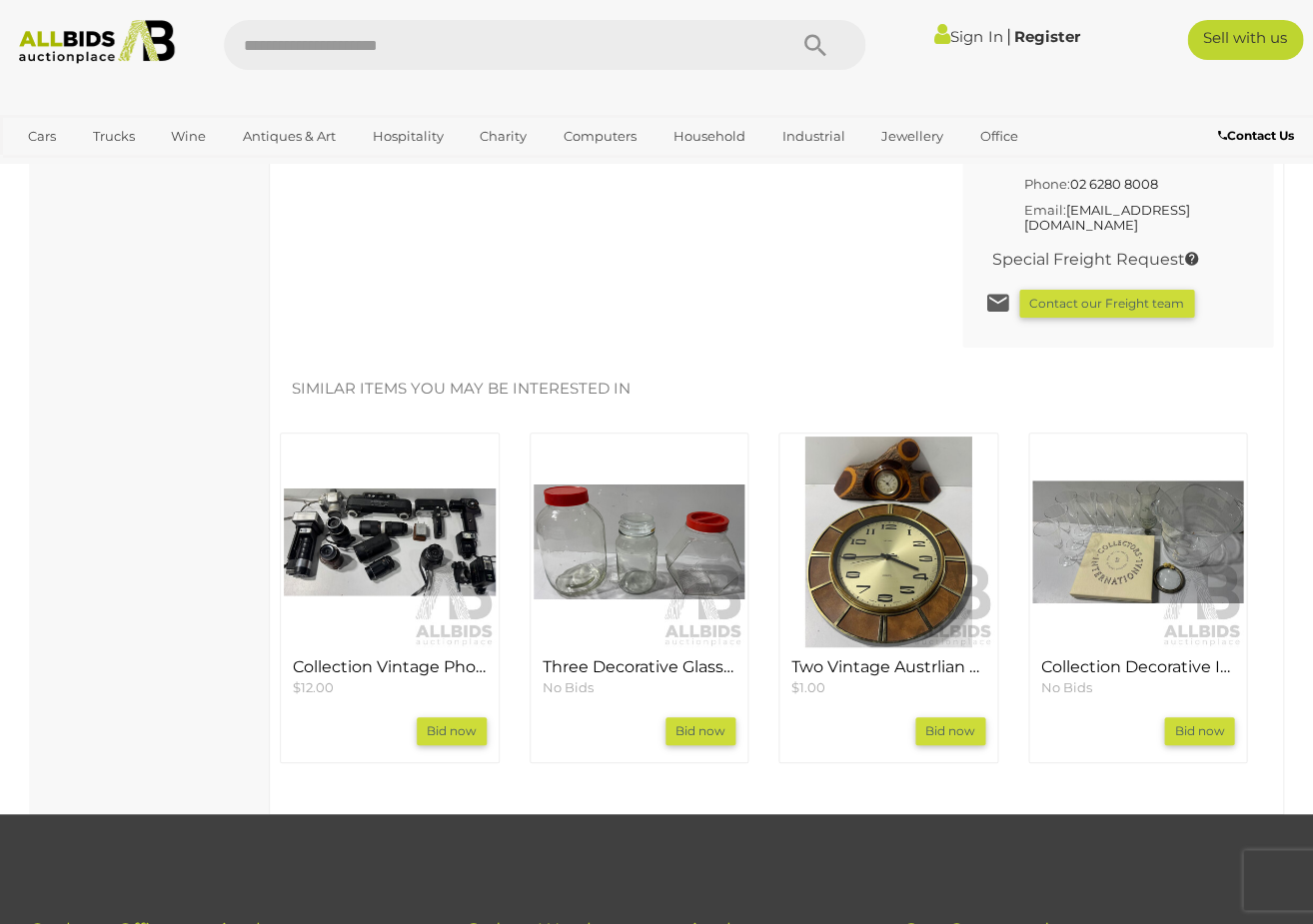 scroll, scrollTop: 1798, scrollLeft: 0, axis: vertical 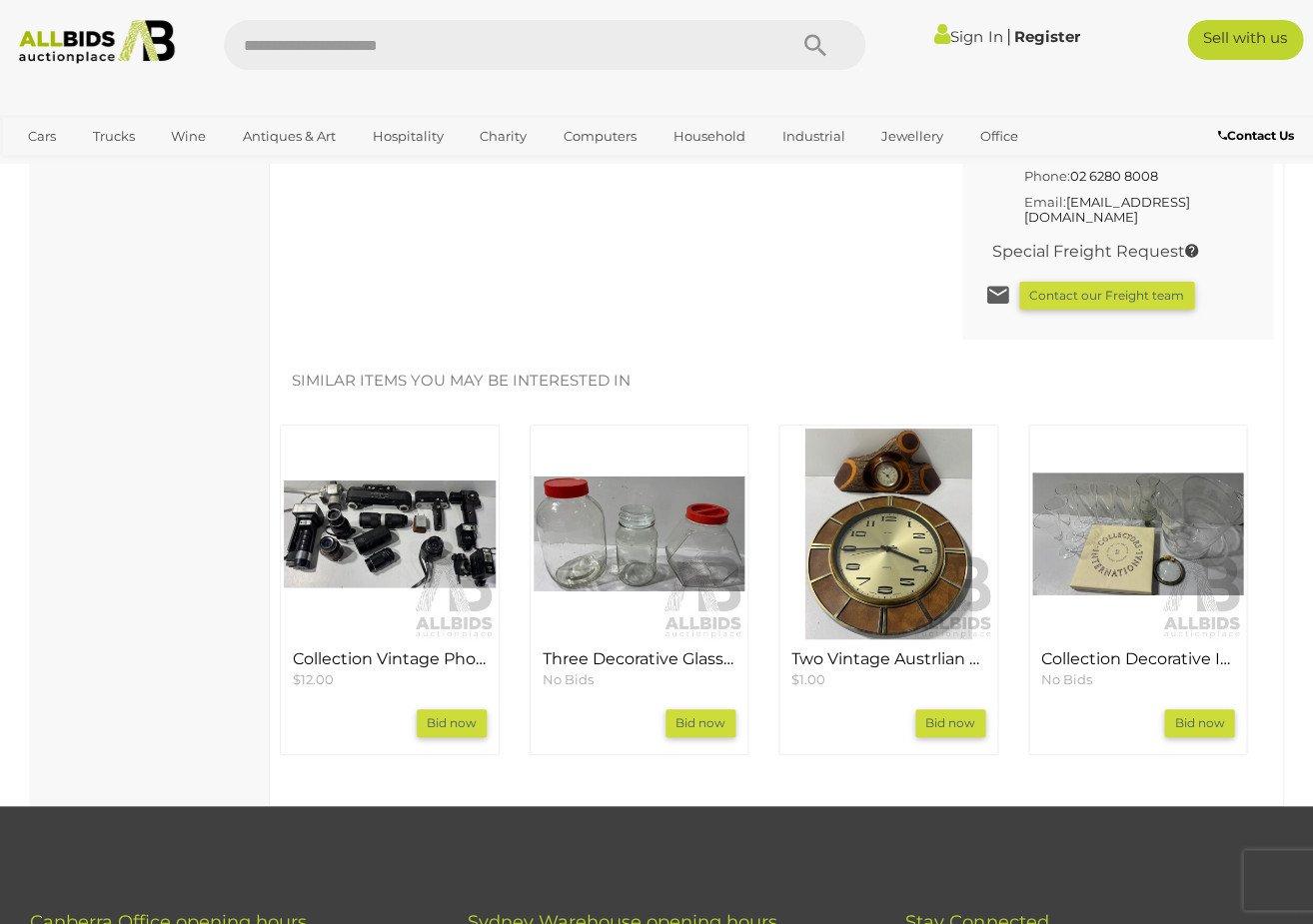 click at bounding box center [390, 534] 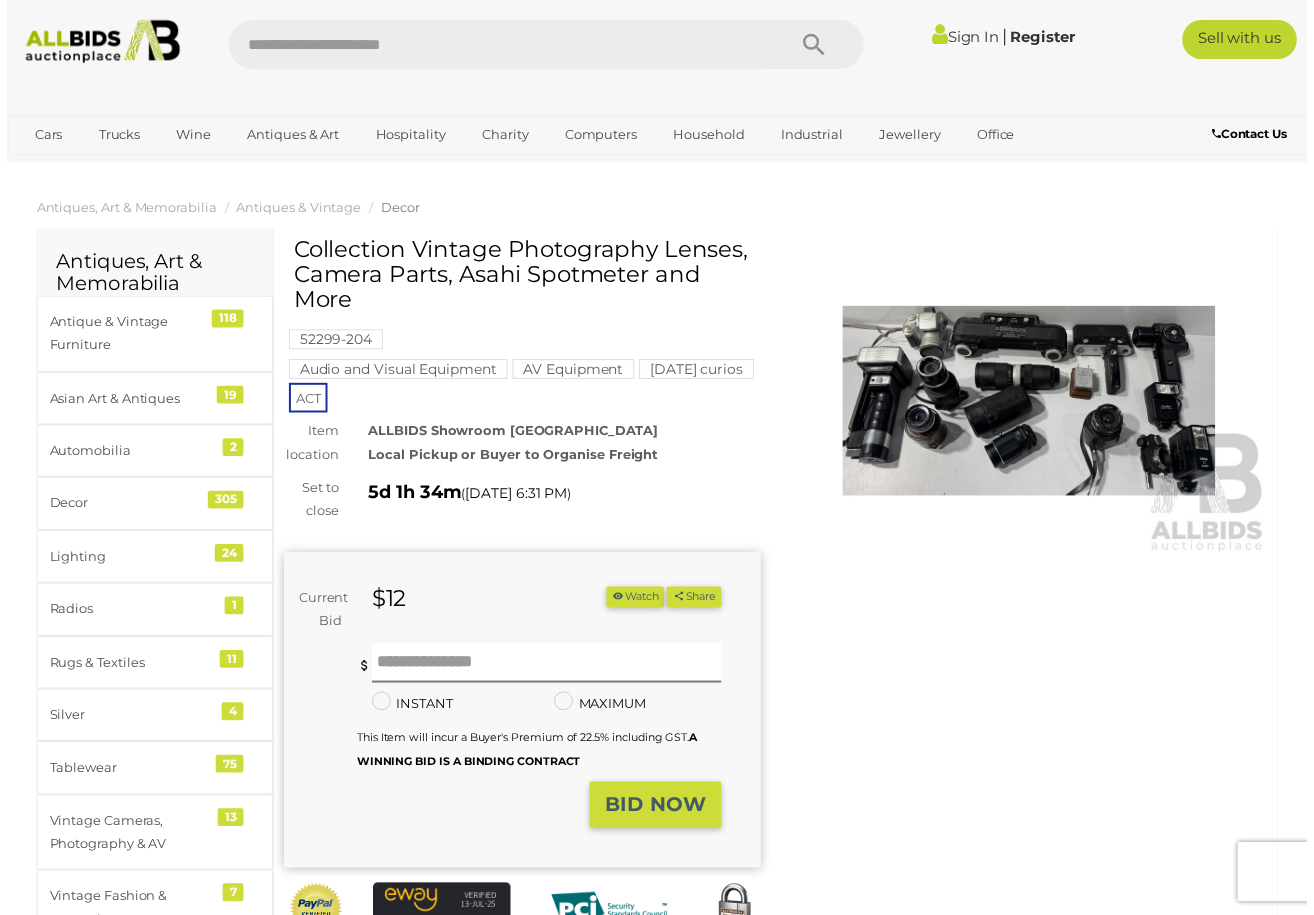 scroll, scrollTop: 0, scrollLeft: 0, axis: both 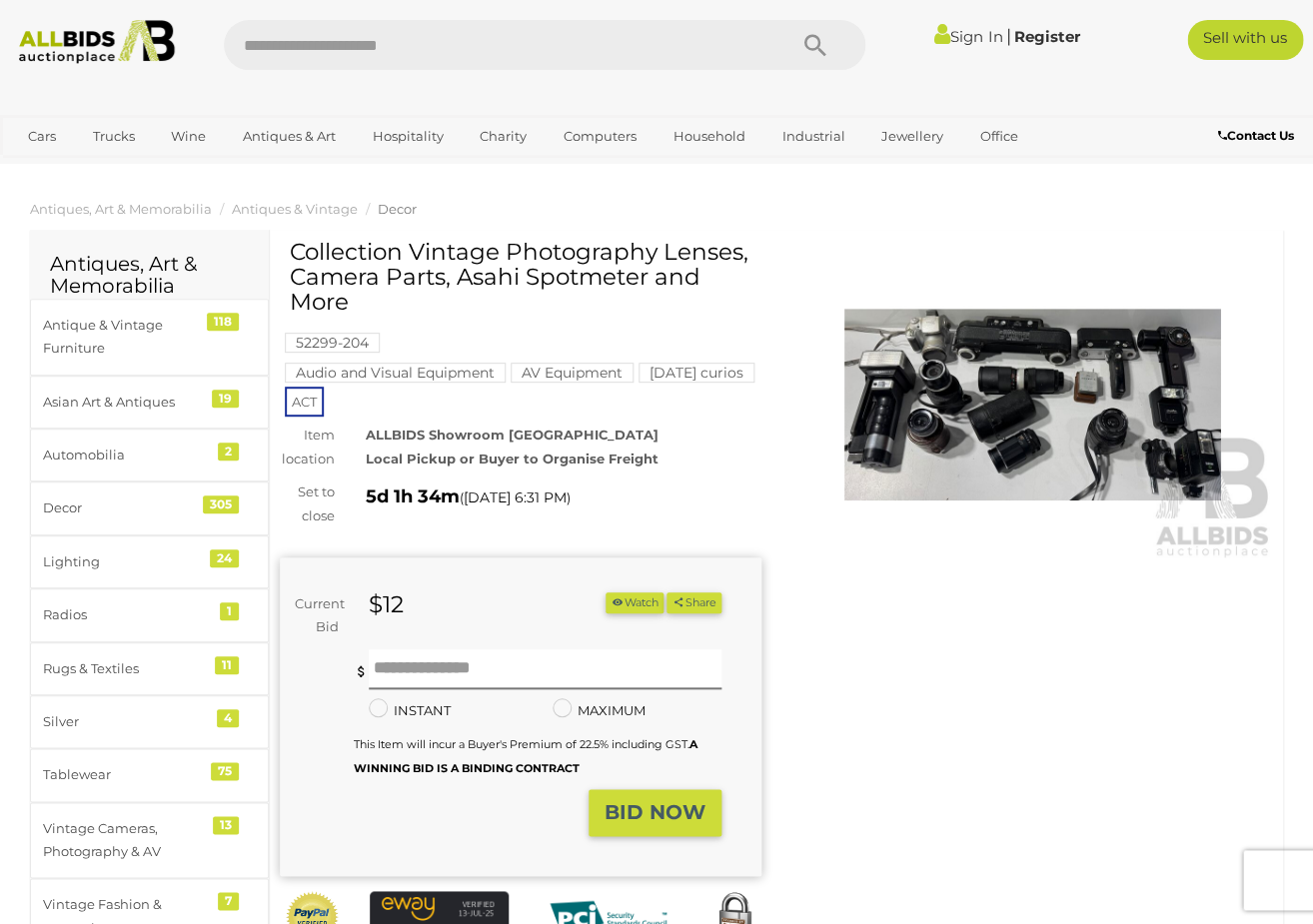 click on "Warranty
Charity
Collection Vintage Photography Lenses, Camera Parts, Asahi Spotmeter and More" at bounding box center (776, 628) 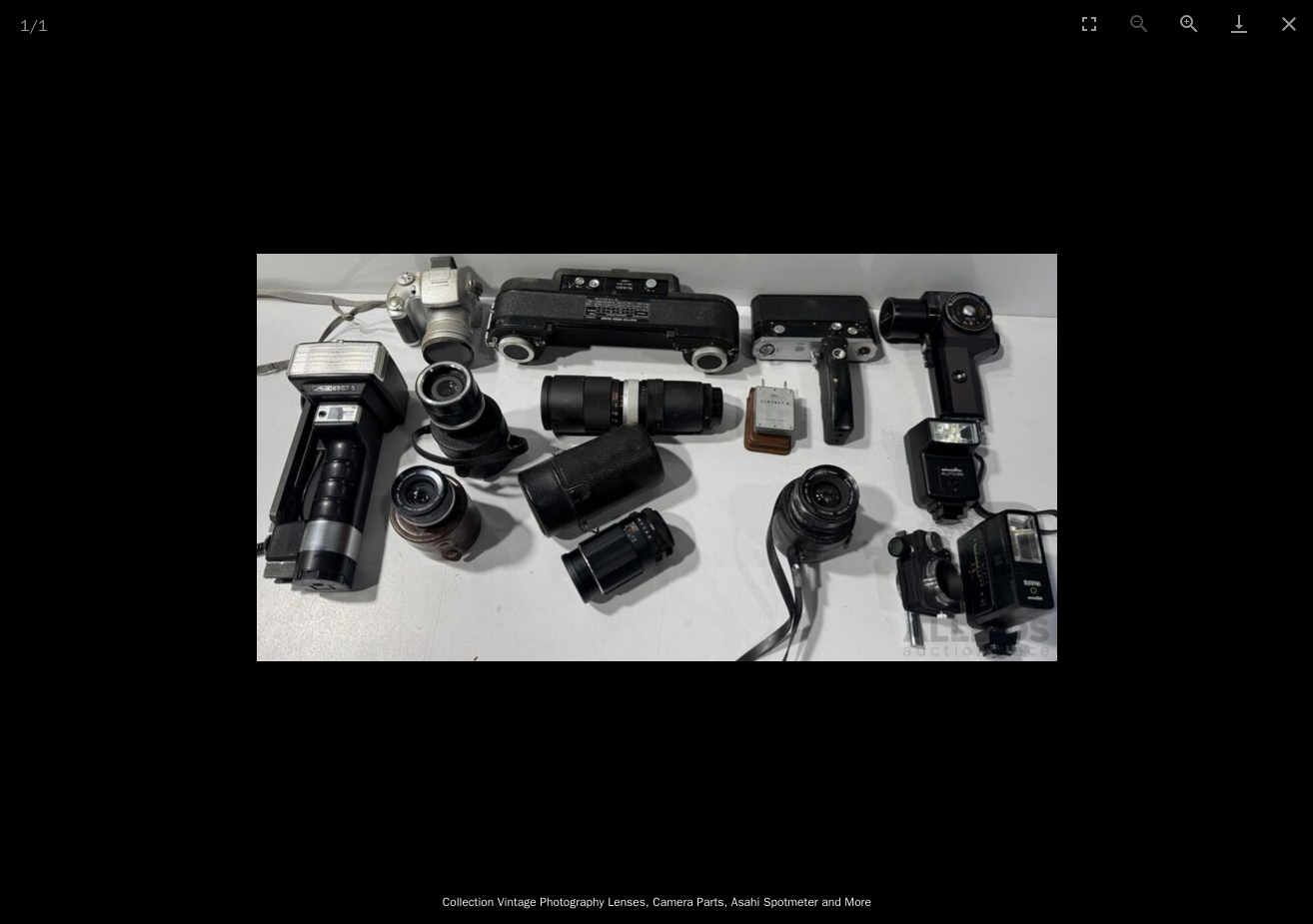 click at bounding box center (656, 458) 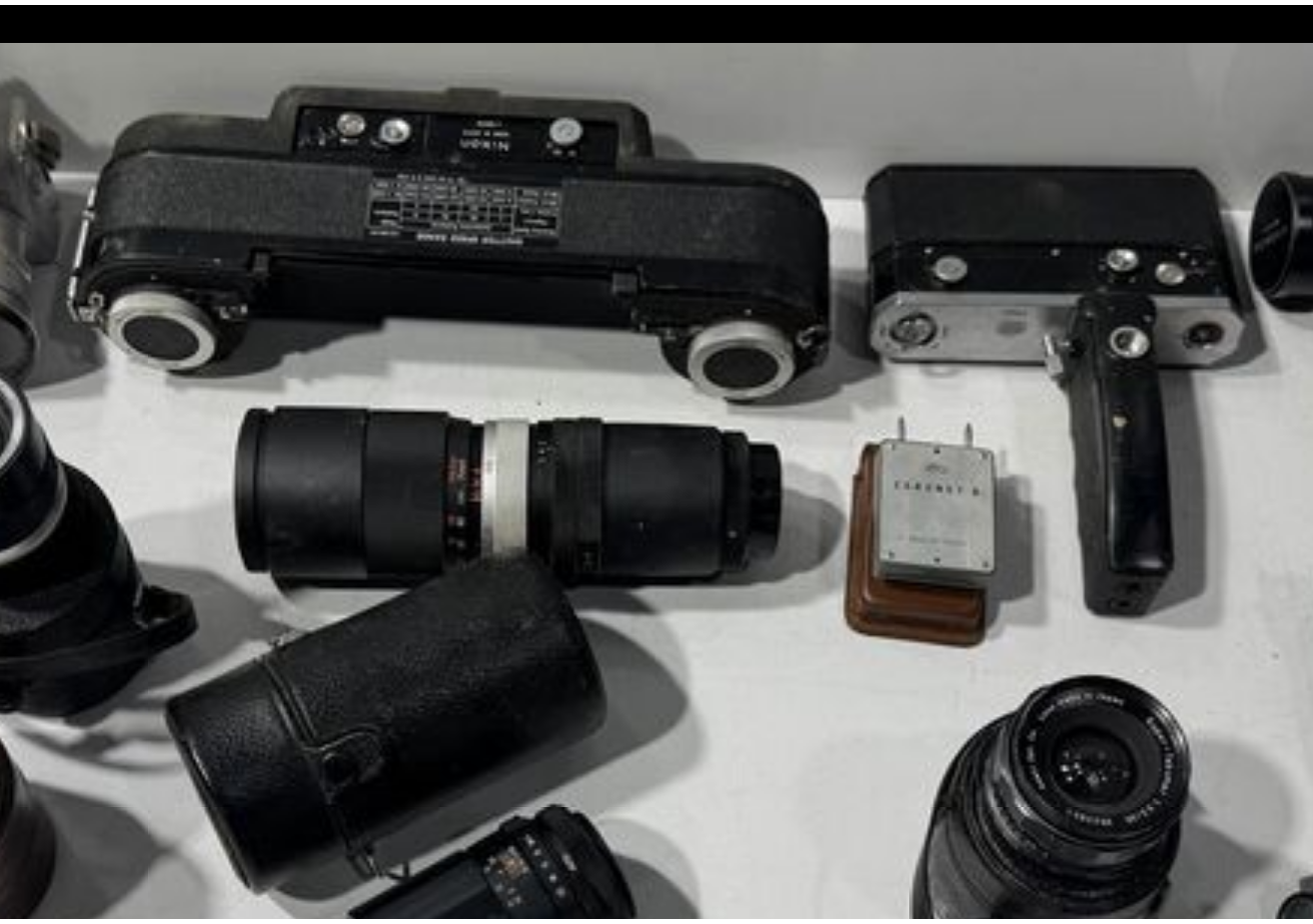 scroll, scrollTop: 63, scrollLeft: 0, axis: vertical 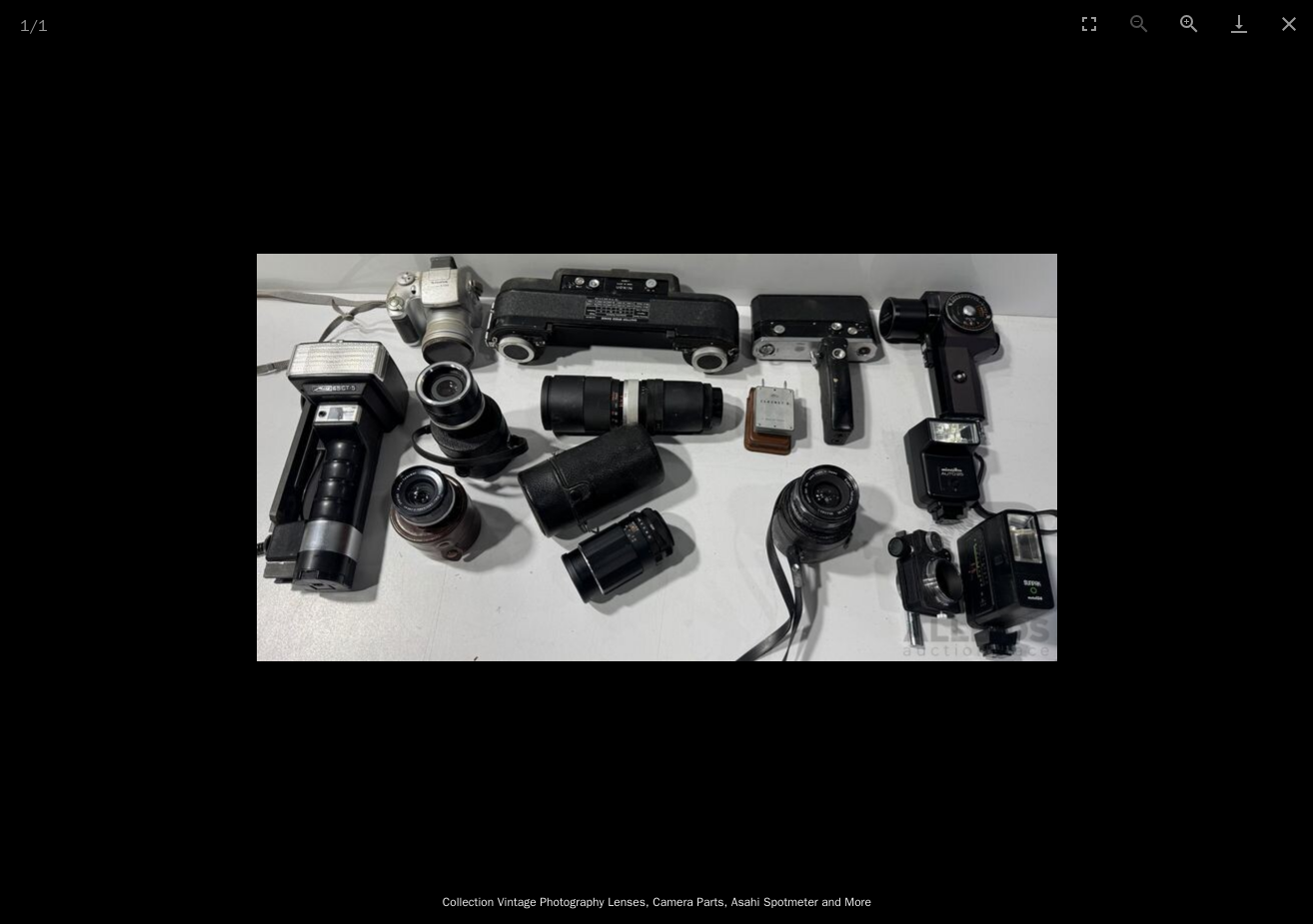 click at bounding box center (656, 458) 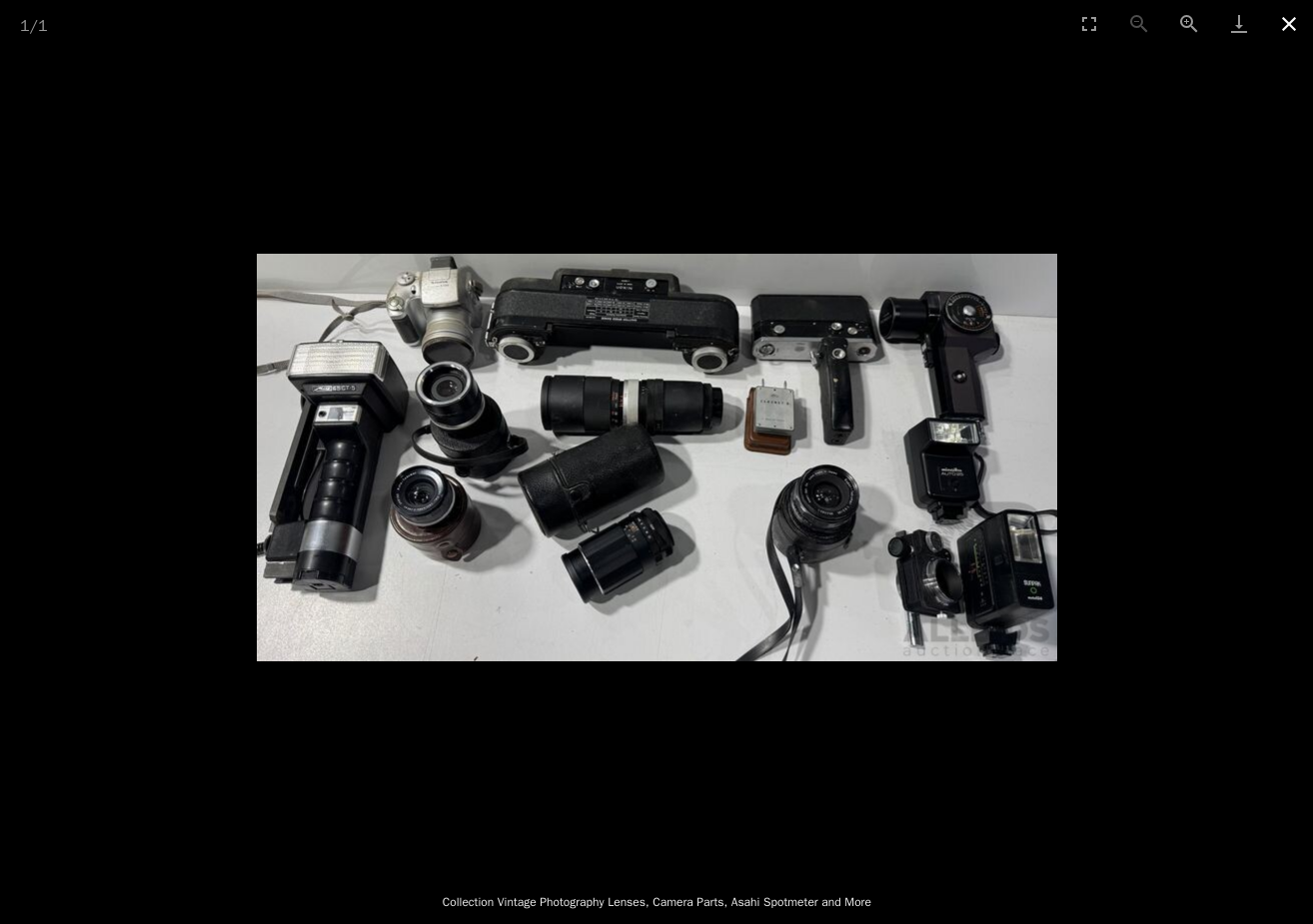 click at bounding box center (1288, 23) 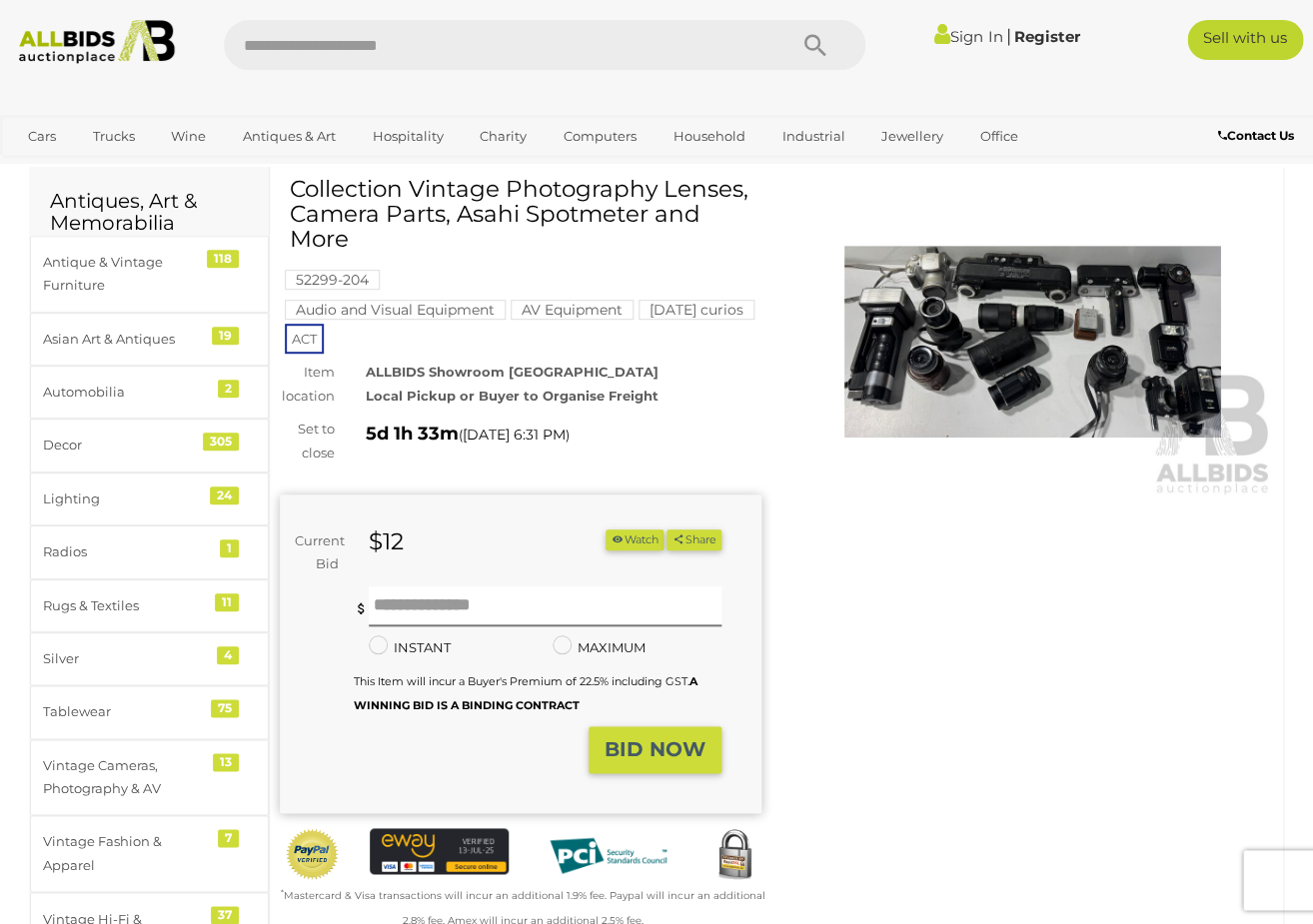 scroll, scrollTop: 0, scrollLeft: 0, axis: both 